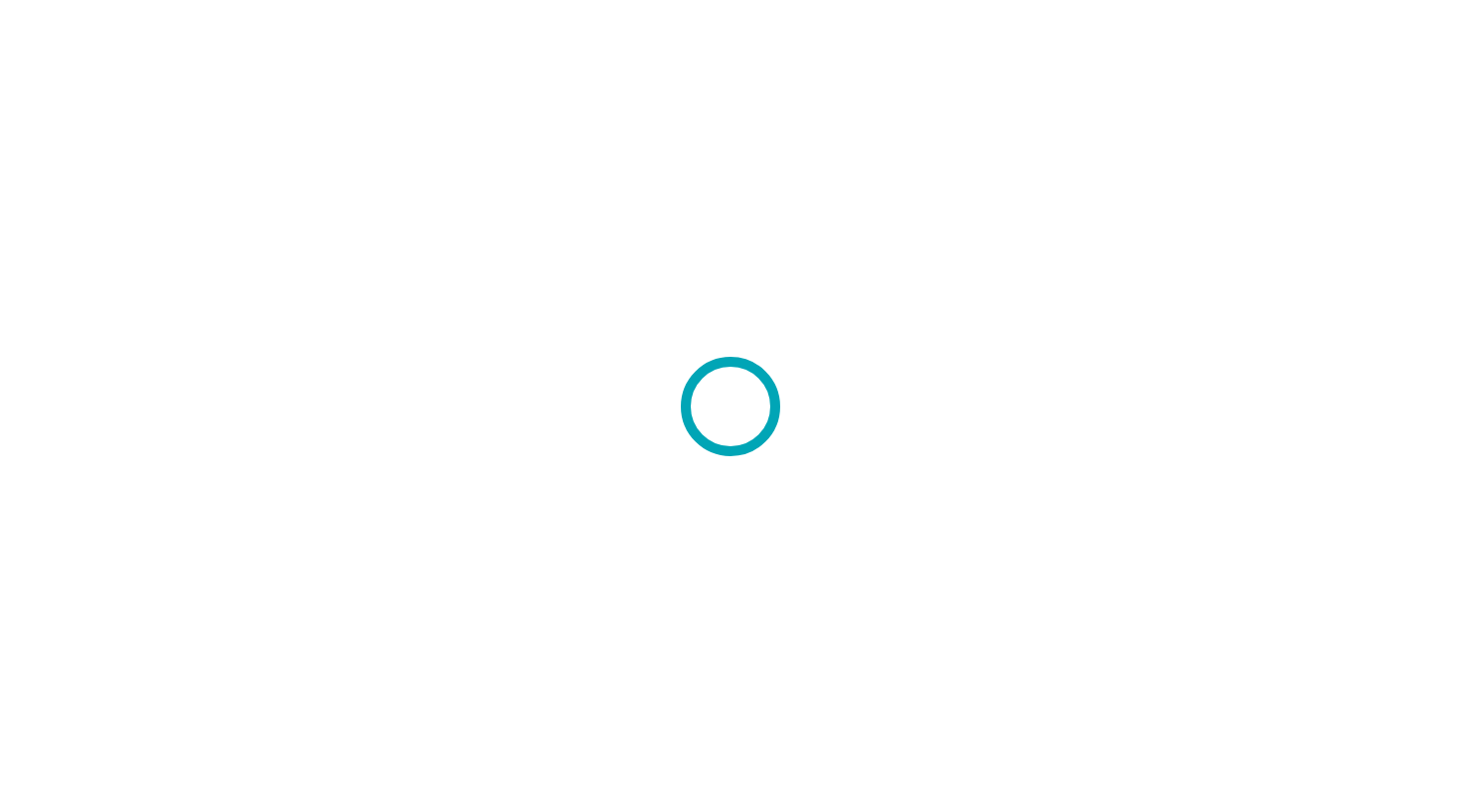 scroll, scrollTop: 0, scrollLeft: 0, axis: both 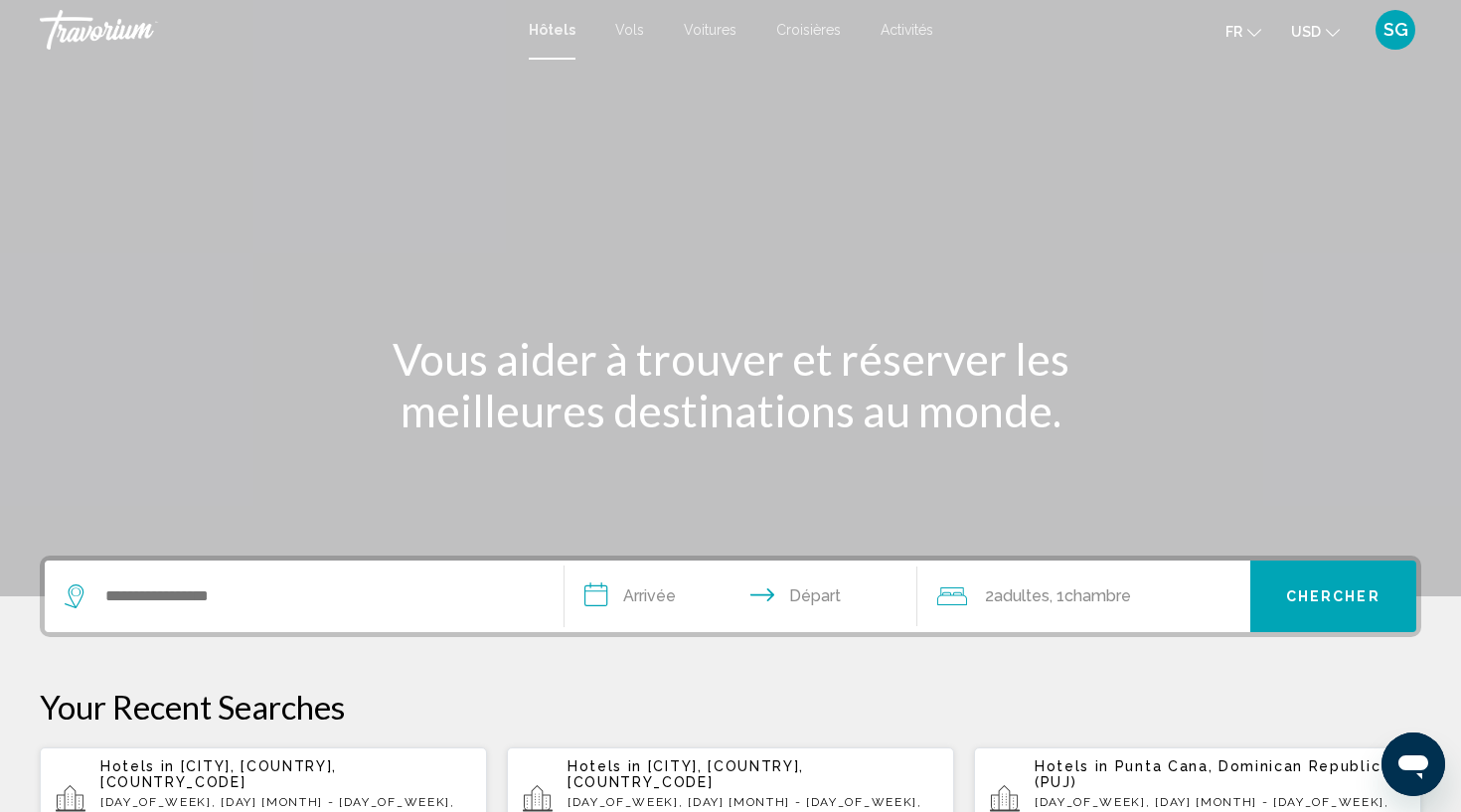 click 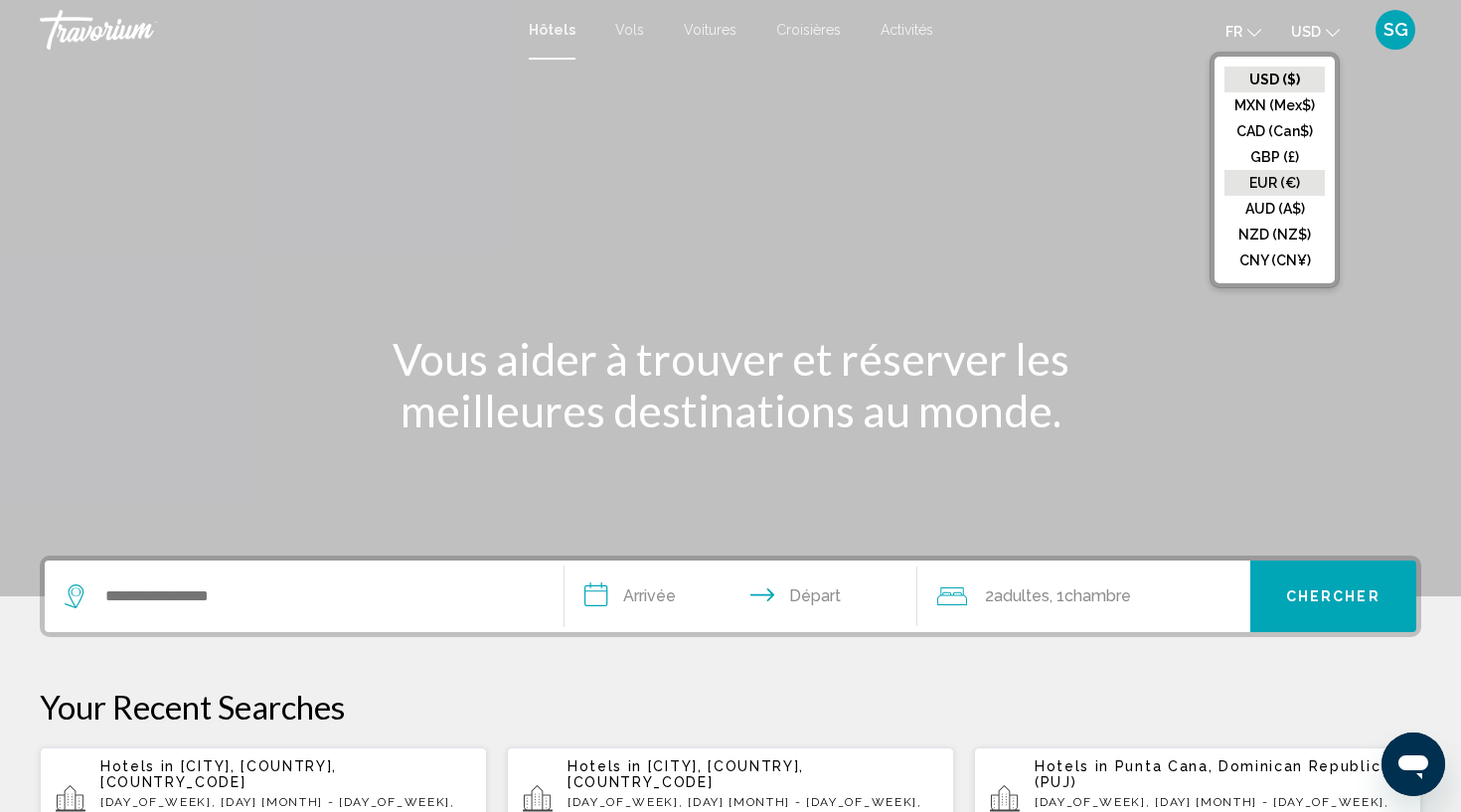click on "EUR (€)" 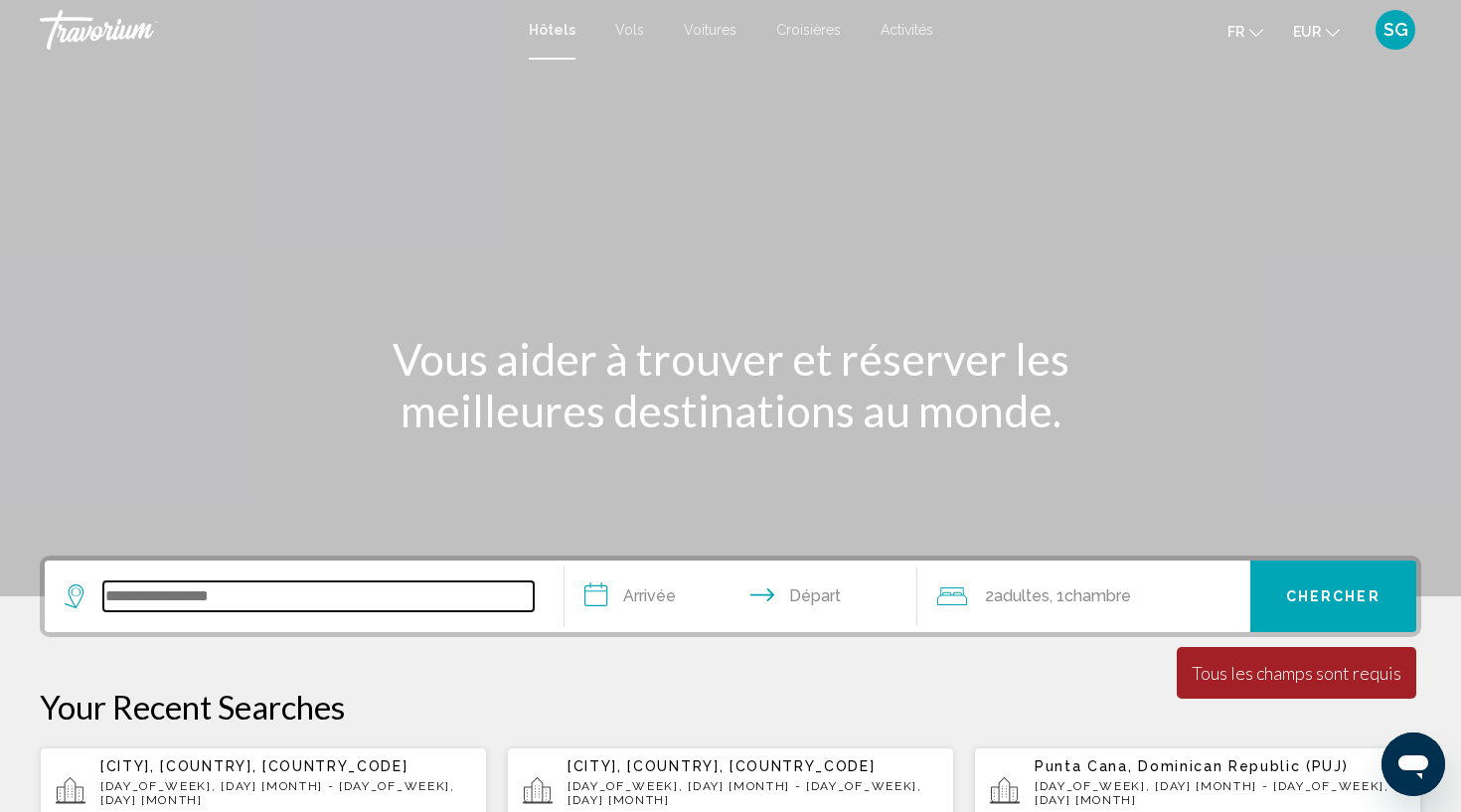 click at bounding box center [318, 596] 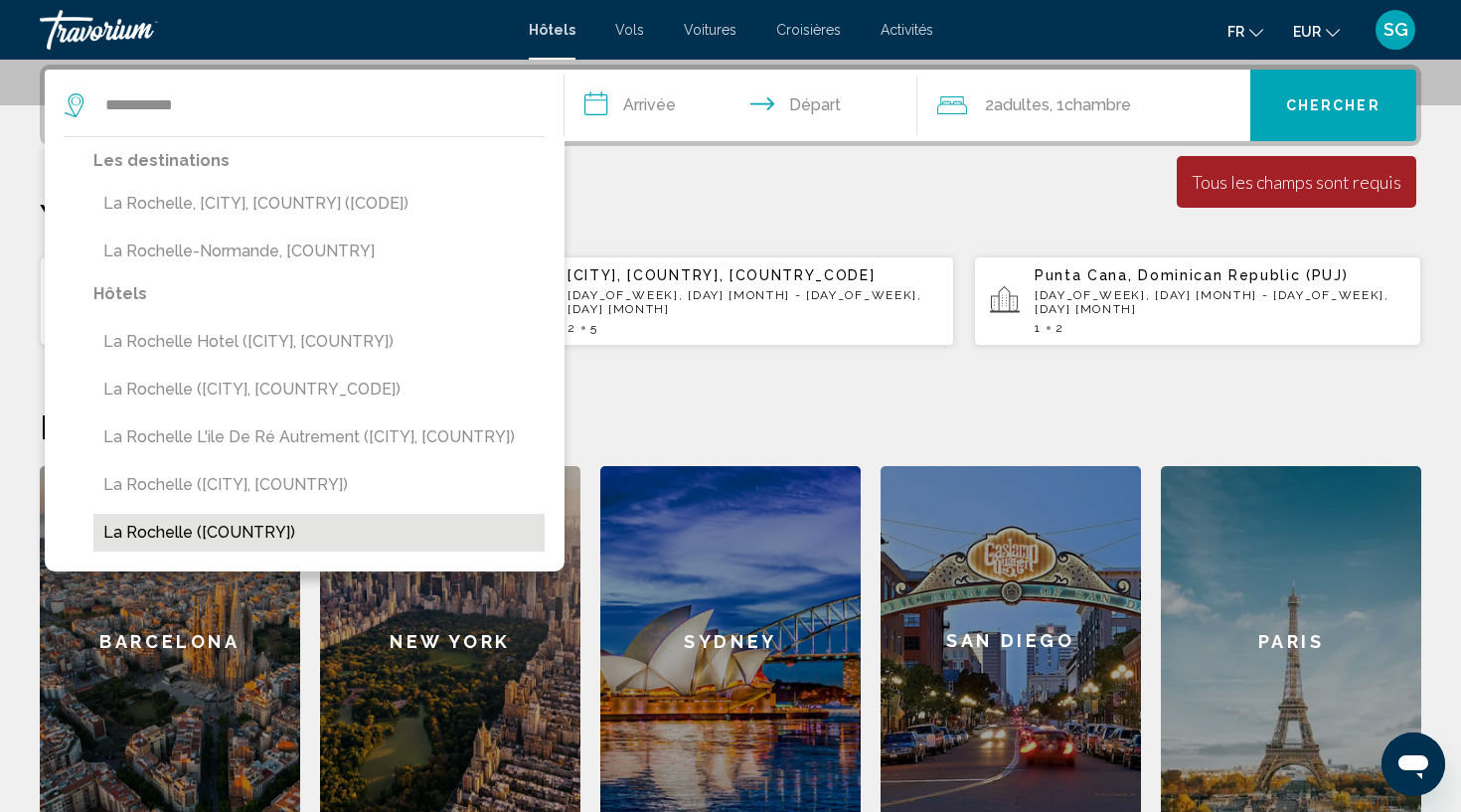 click on "La Rochelle (FR)" at bounding box center (319, 533) 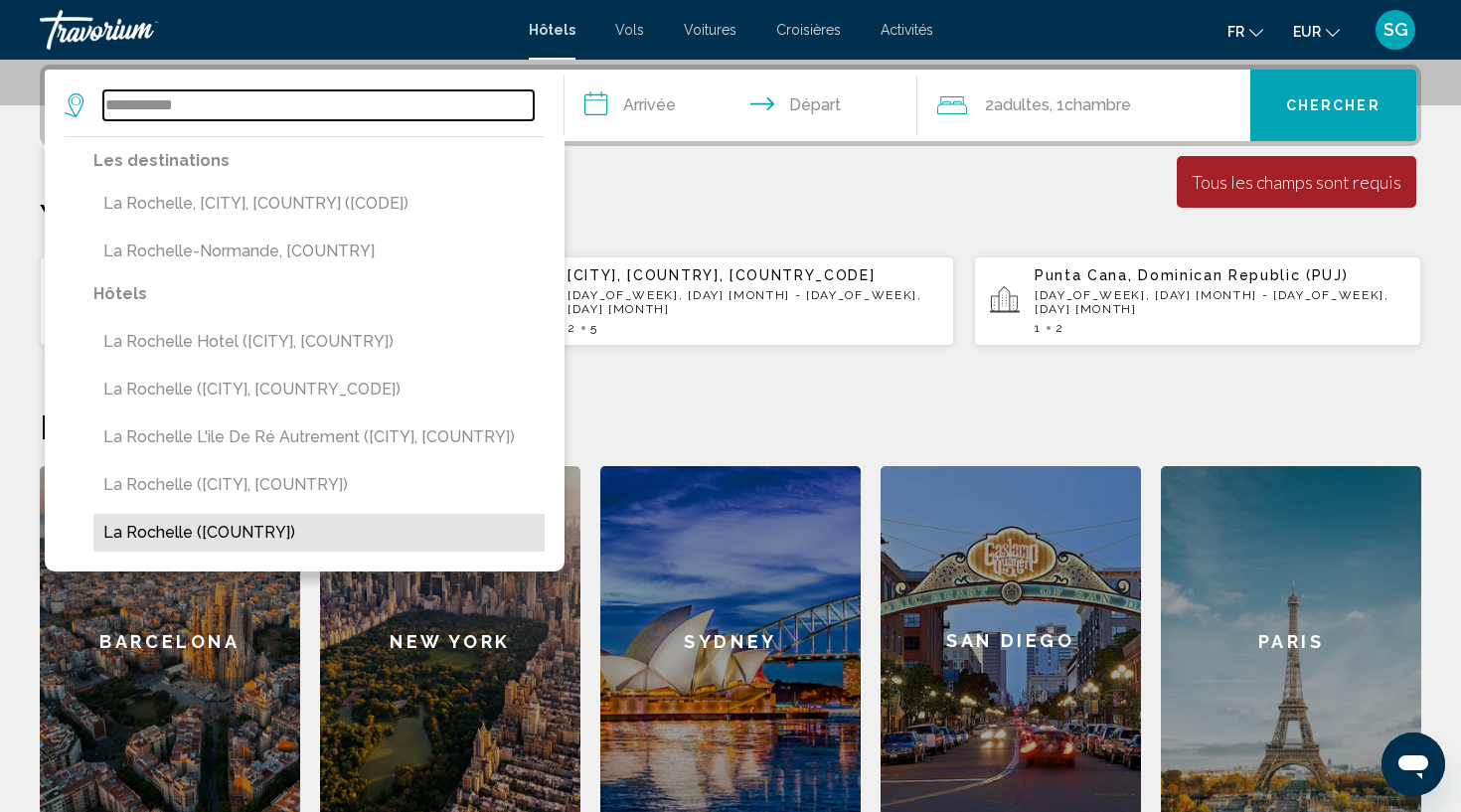 type on "**********" 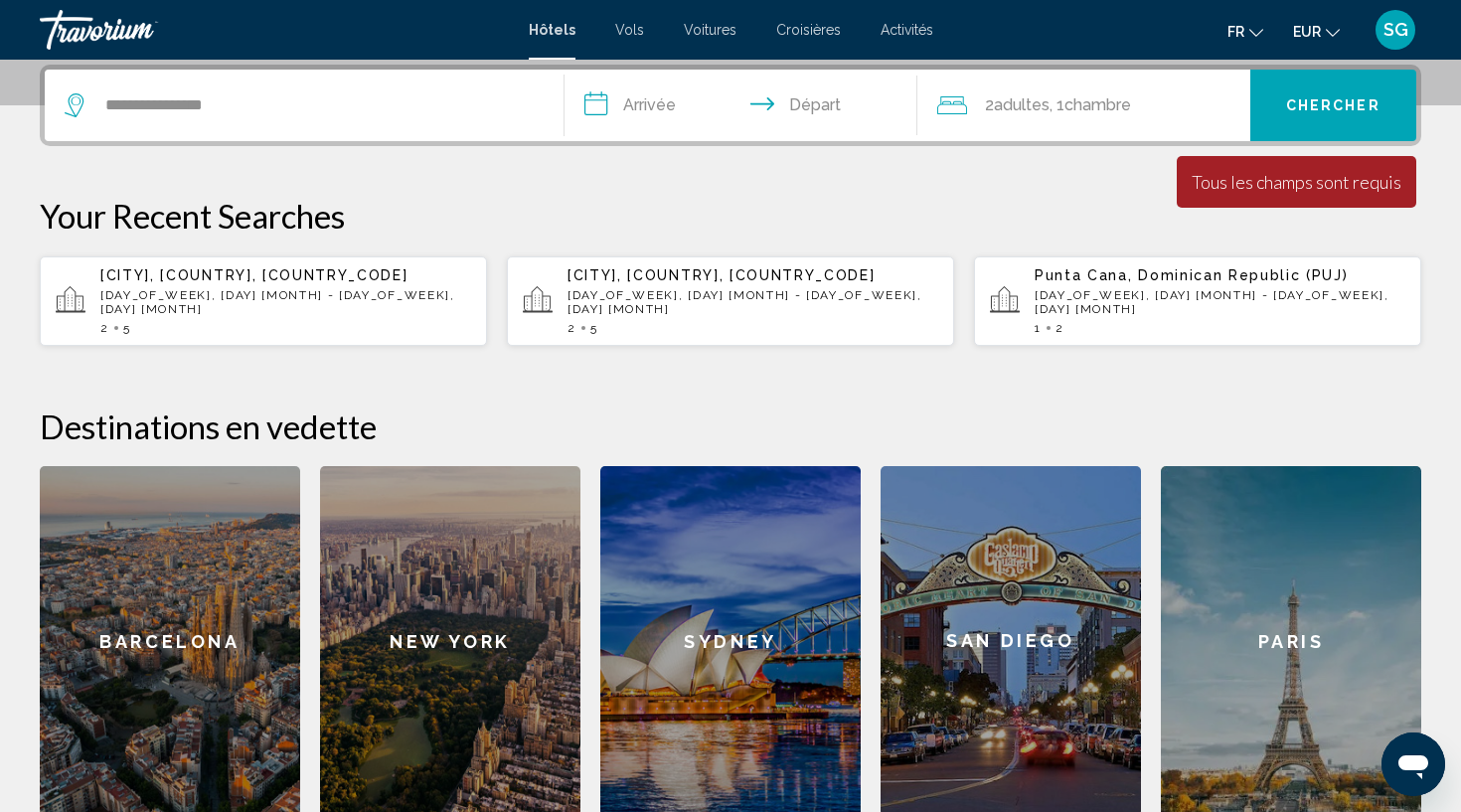 click on "**********" at bounding box center [744, 108] 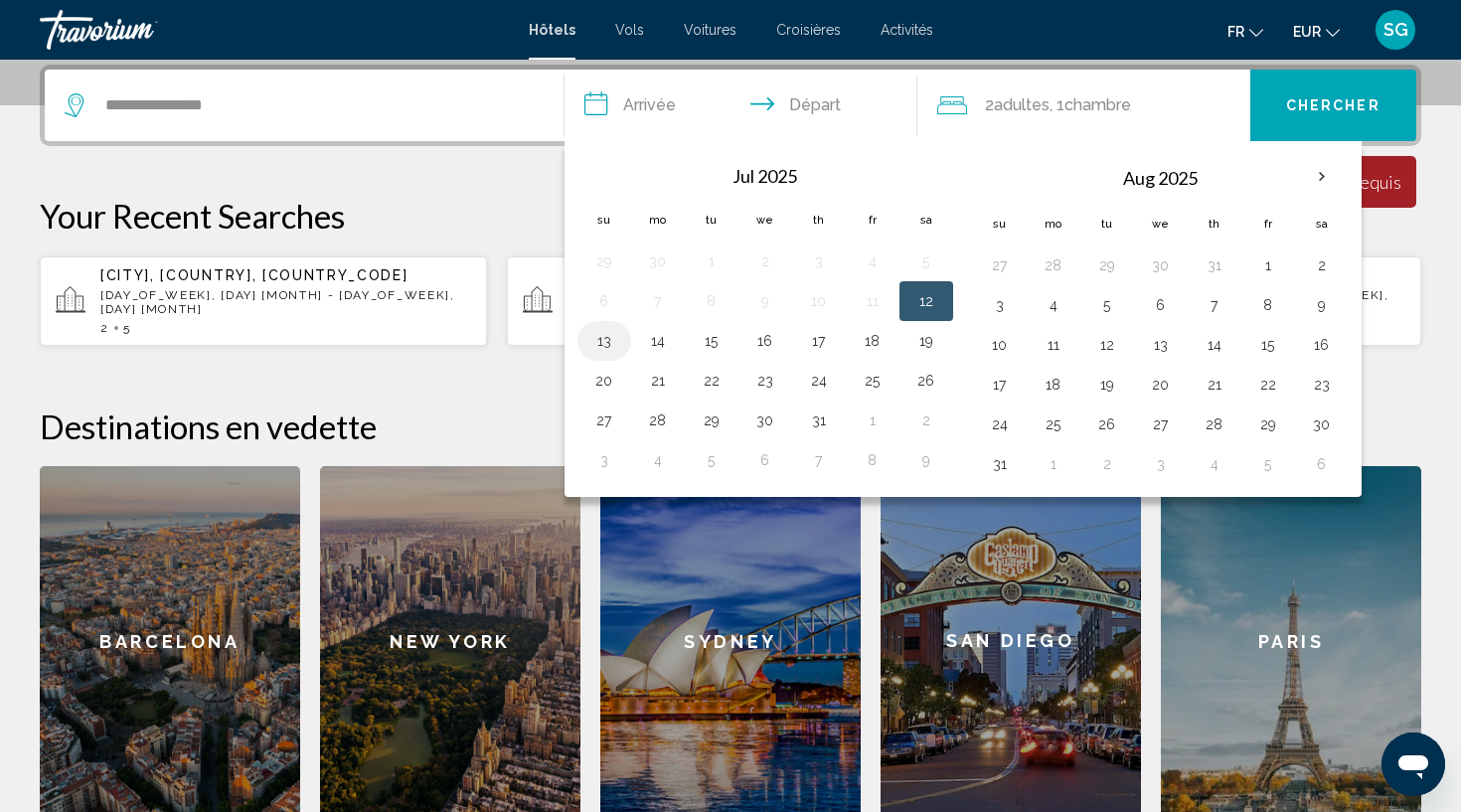 click on "13" at bounding box center [604, 341] 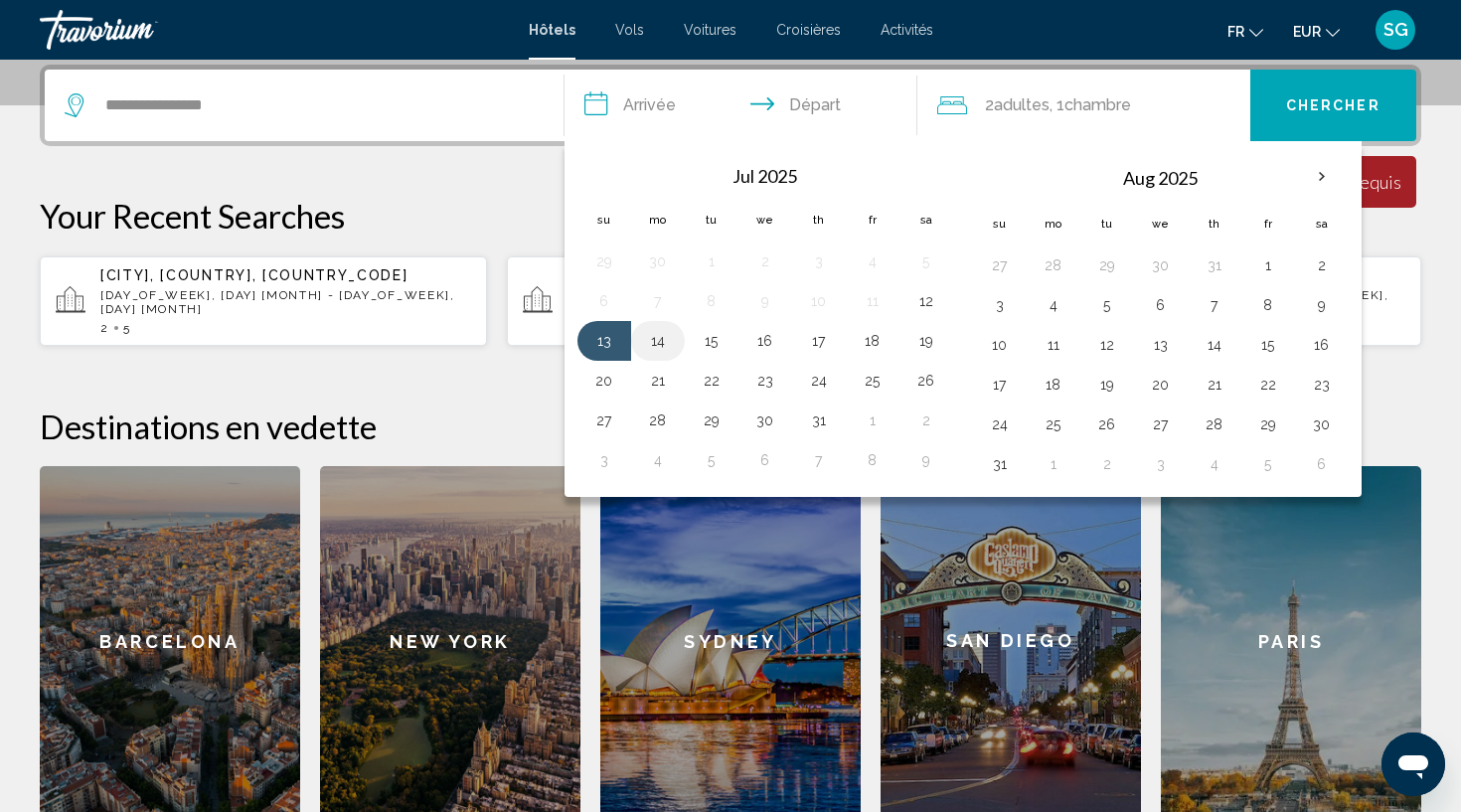 click on "14" at bounding box center [658, 341] 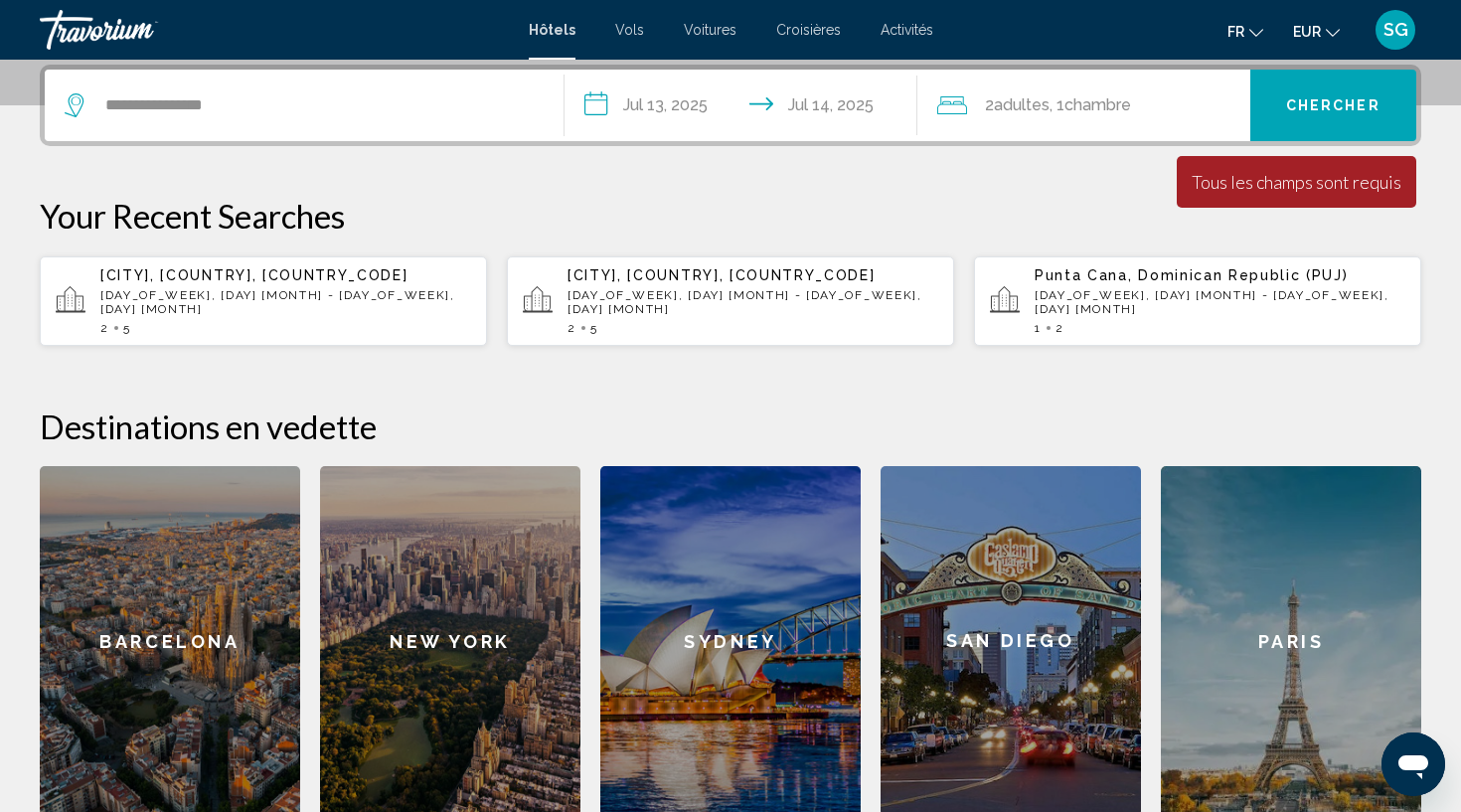 click on "Chercher" at bounding box center (1333, 106) 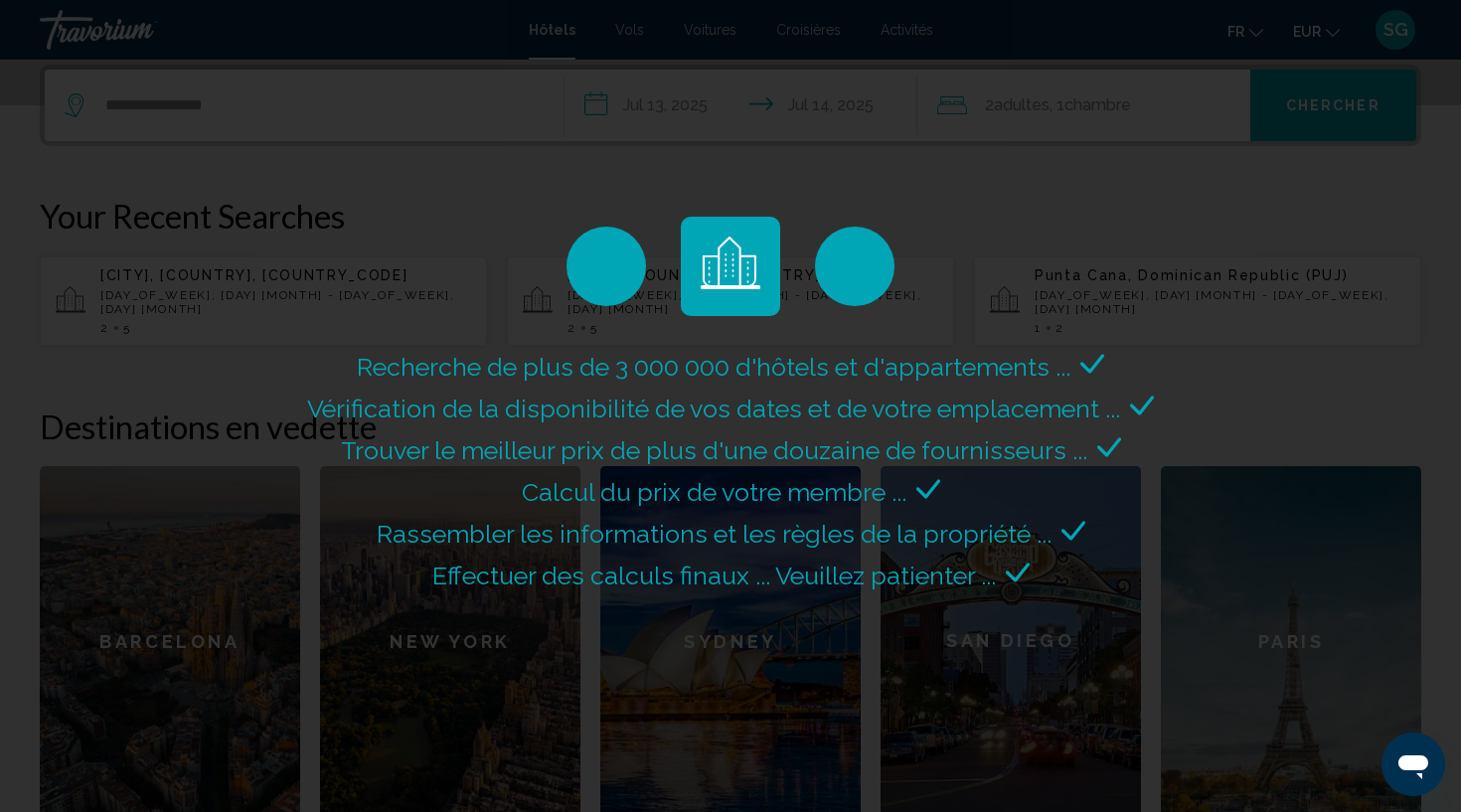 scroll, scrollTop: 0, scrollLeft: 0, axis: both 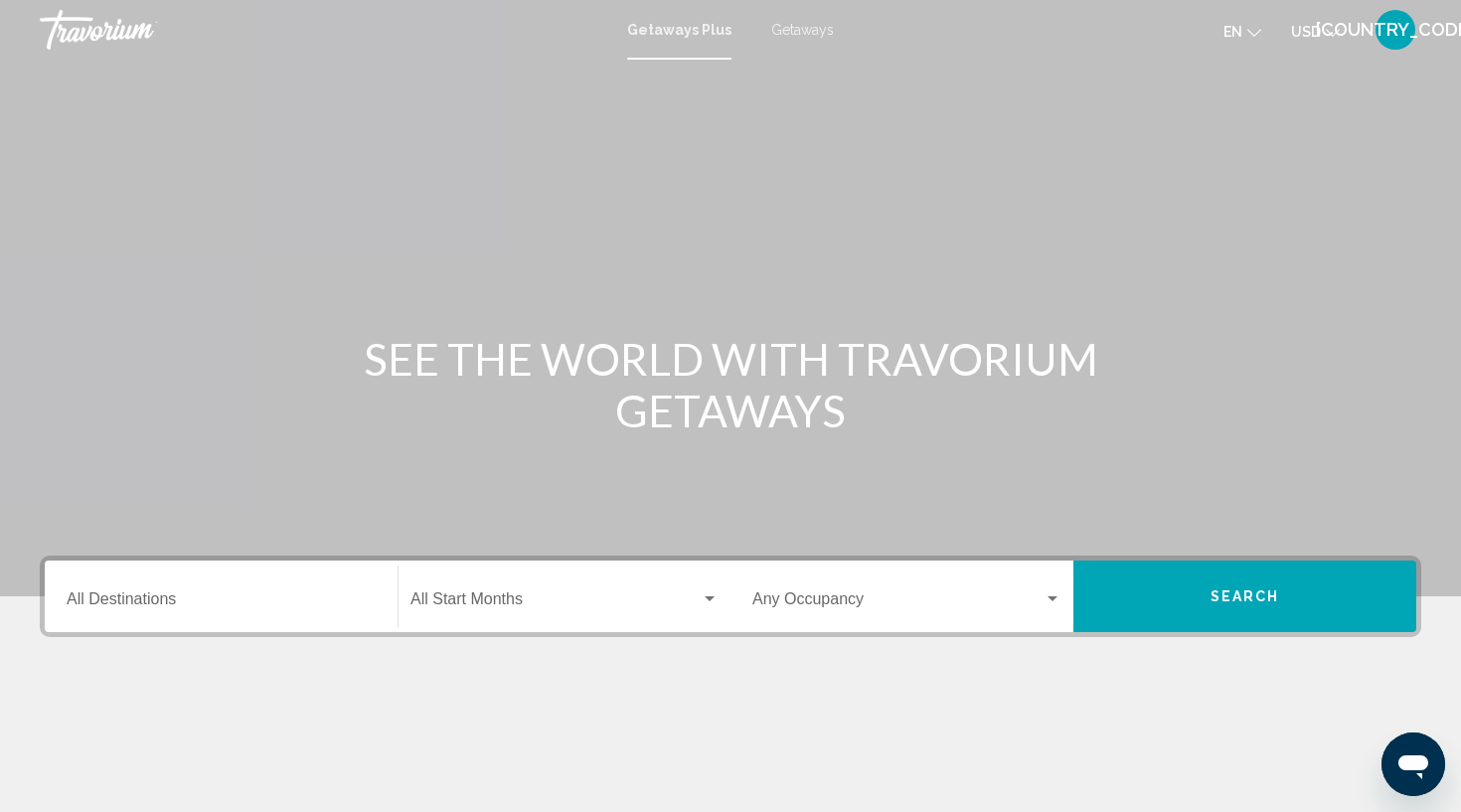 click 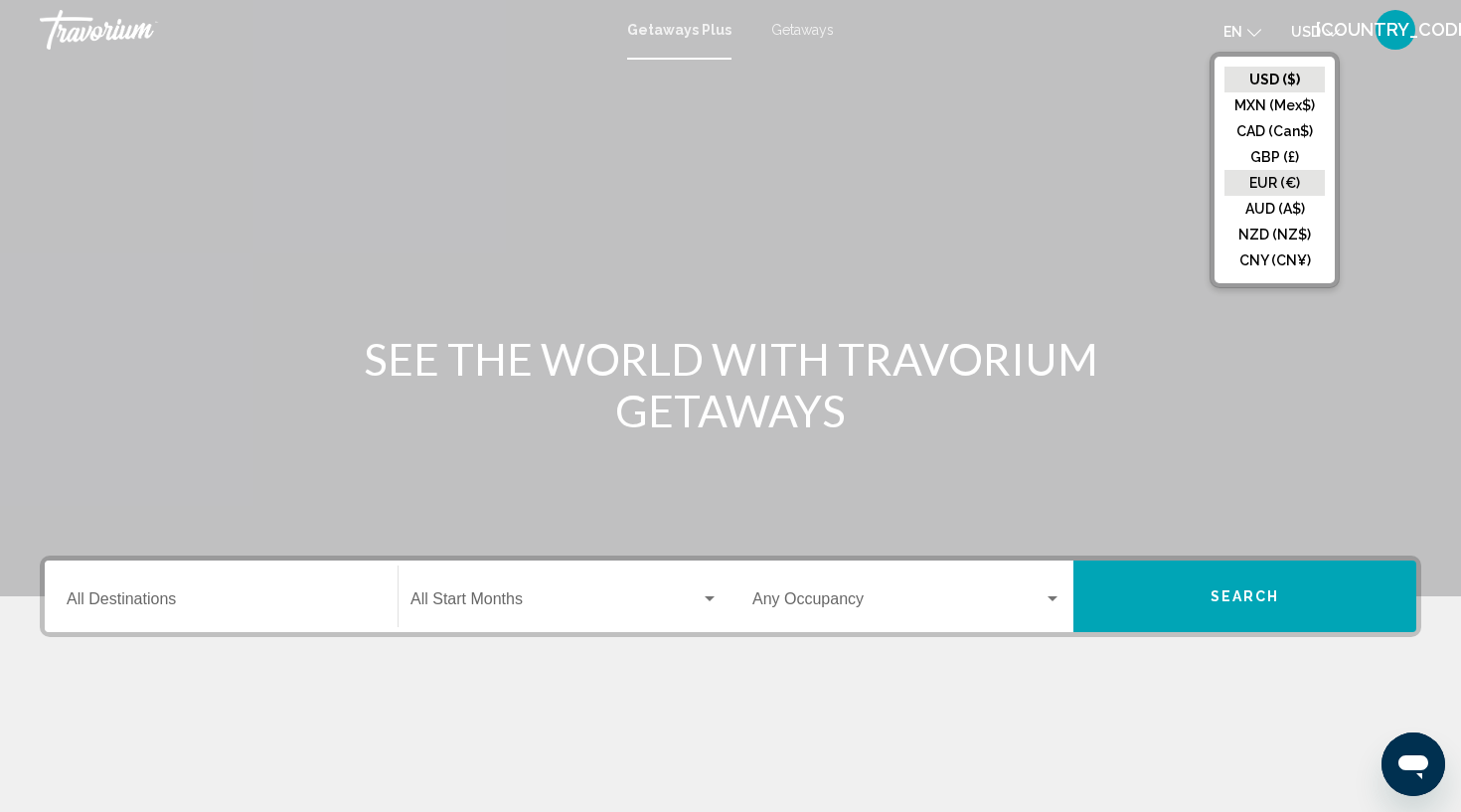 click on "EUR (€)" 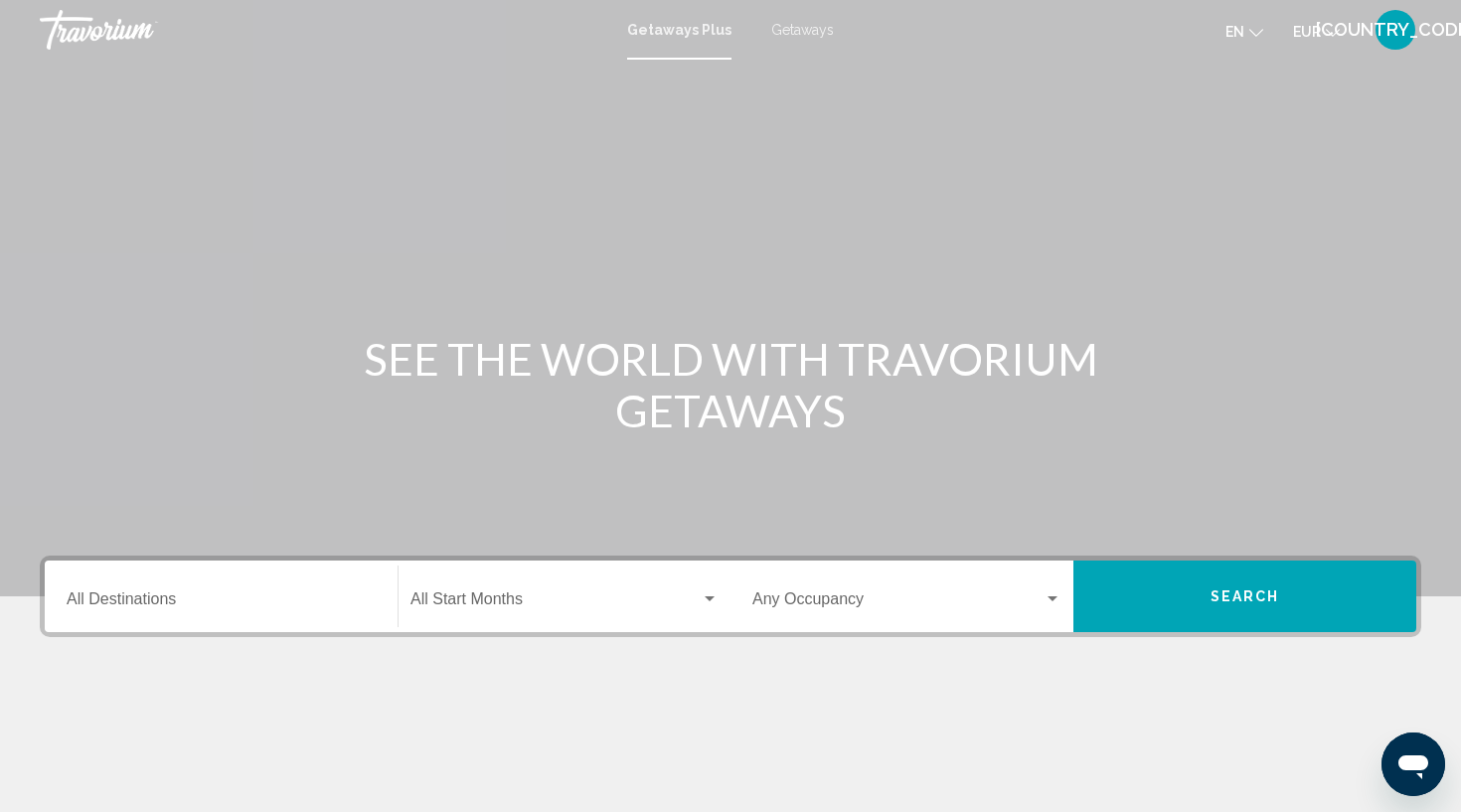 click on "en
English Español Français Italiano Português русский" 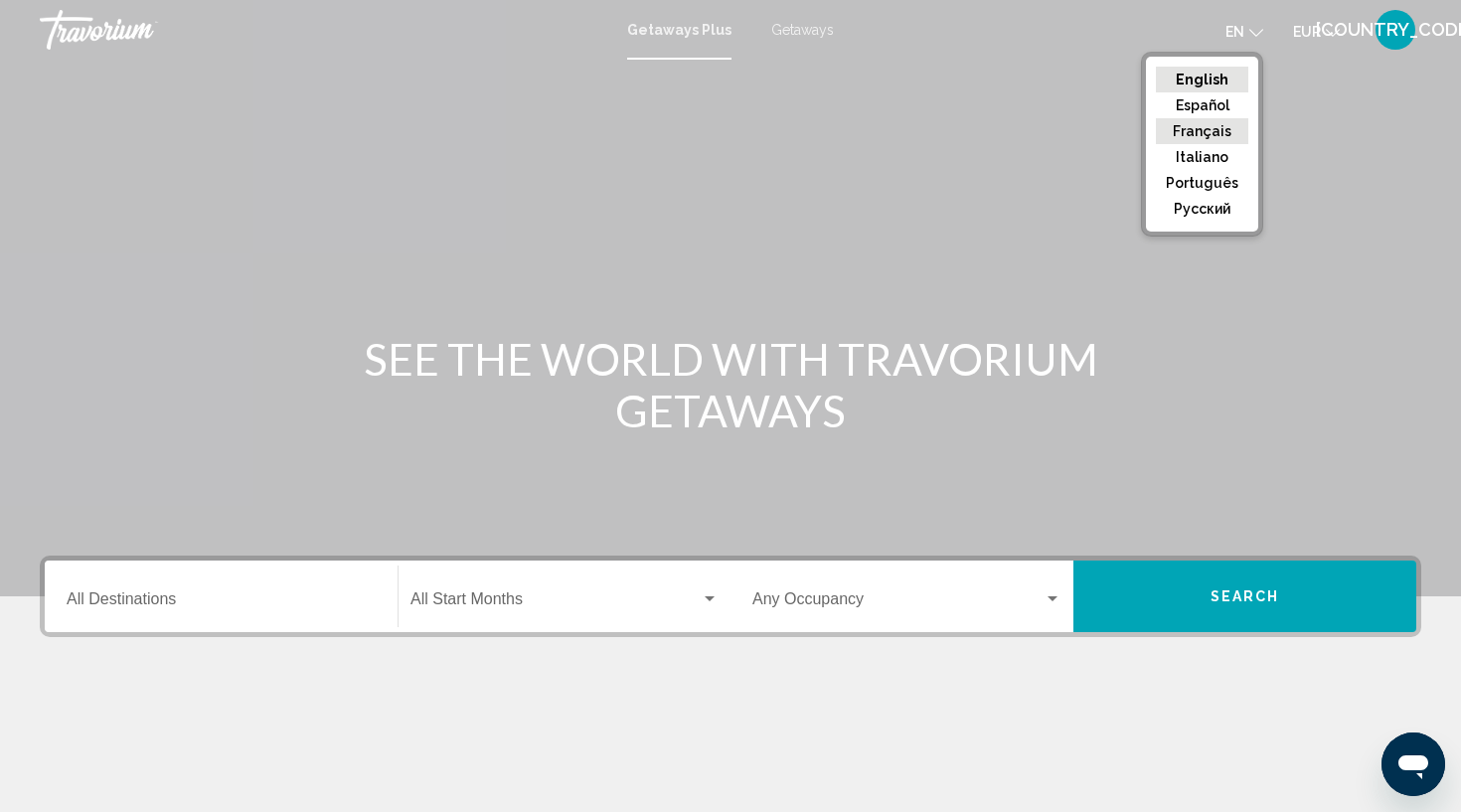 click on "Français" 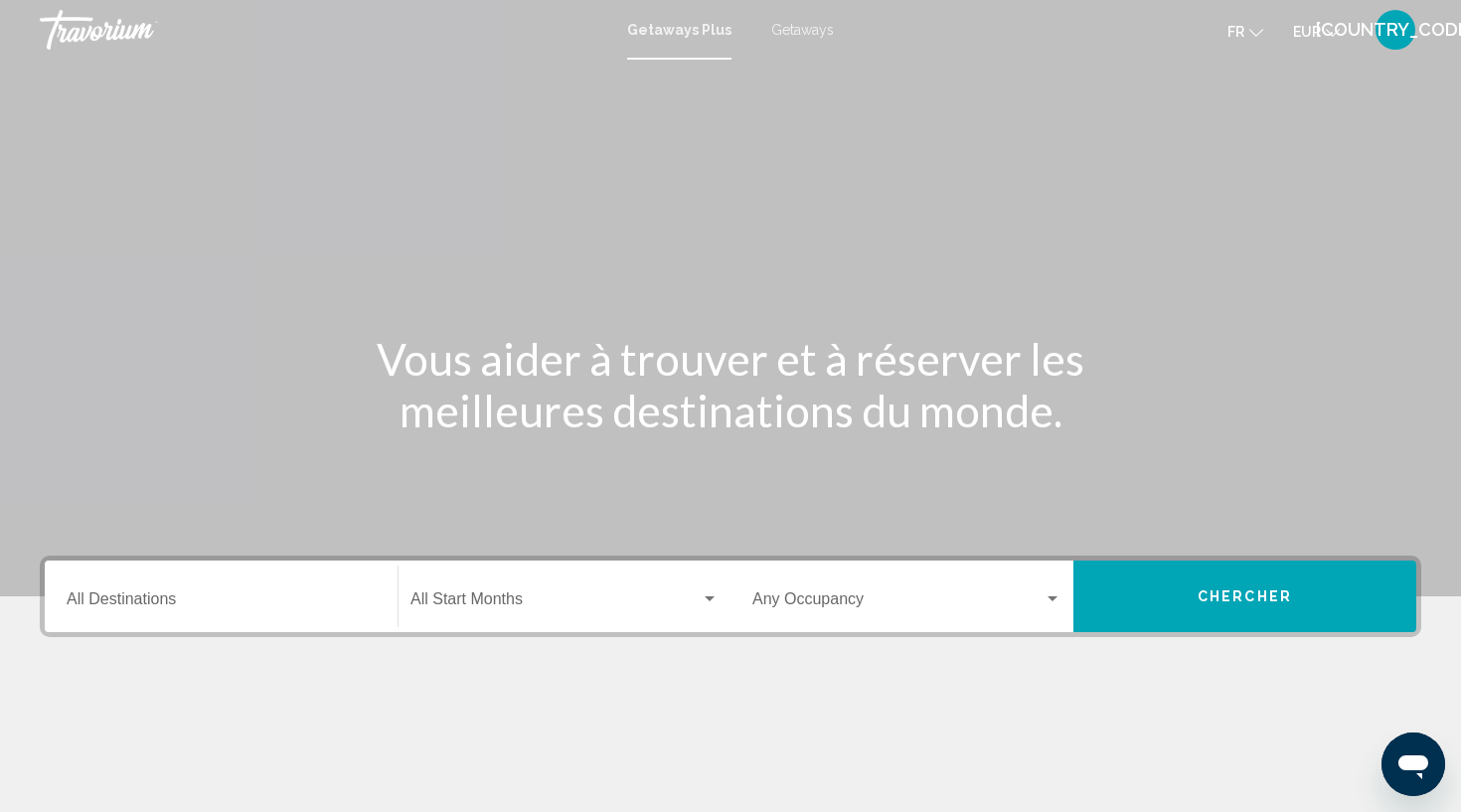 click on "Destination All Destinations" at bounding box center (221, 603) 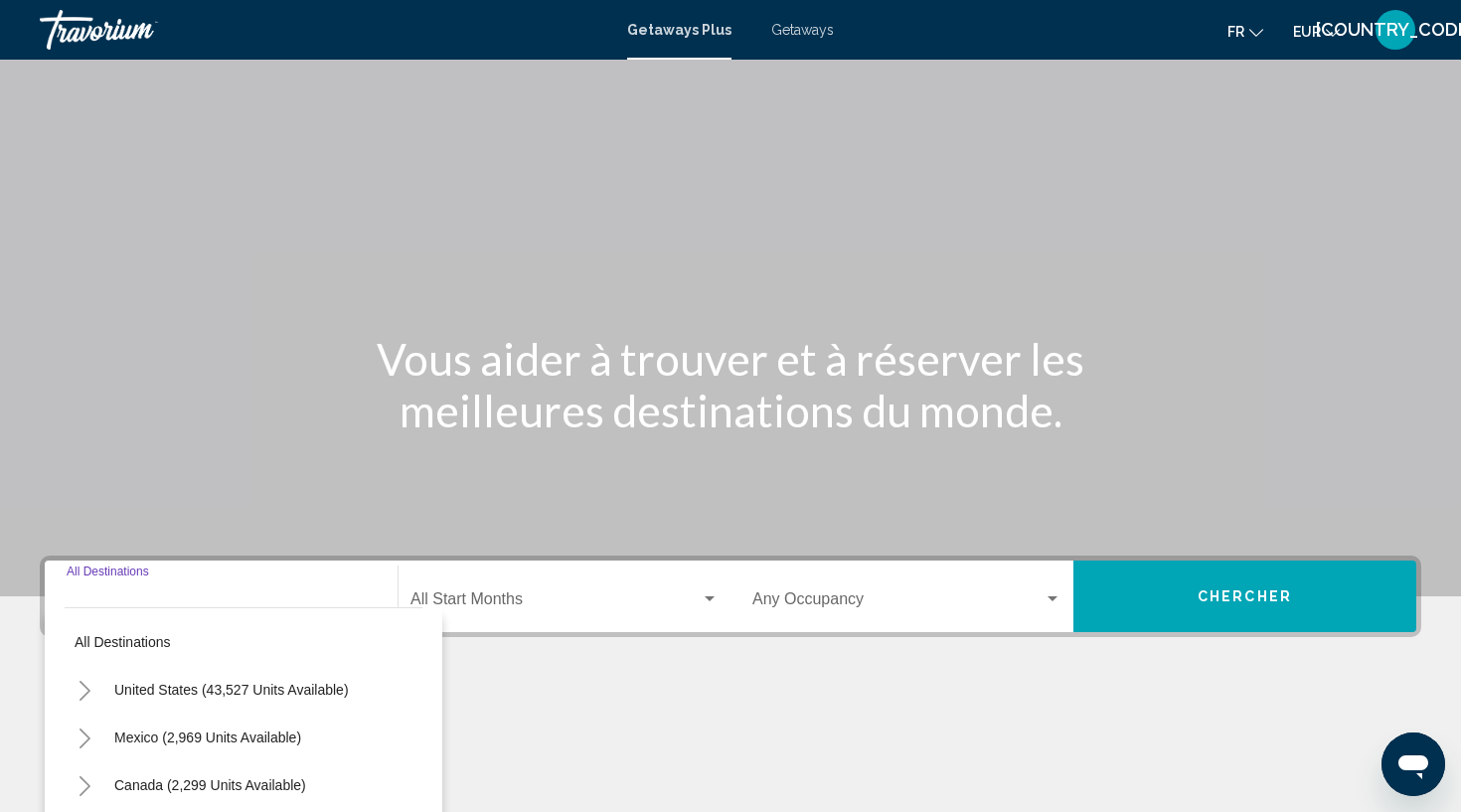 scroll, scrollTop: 267, scrollLeft: 0, axis: vertical 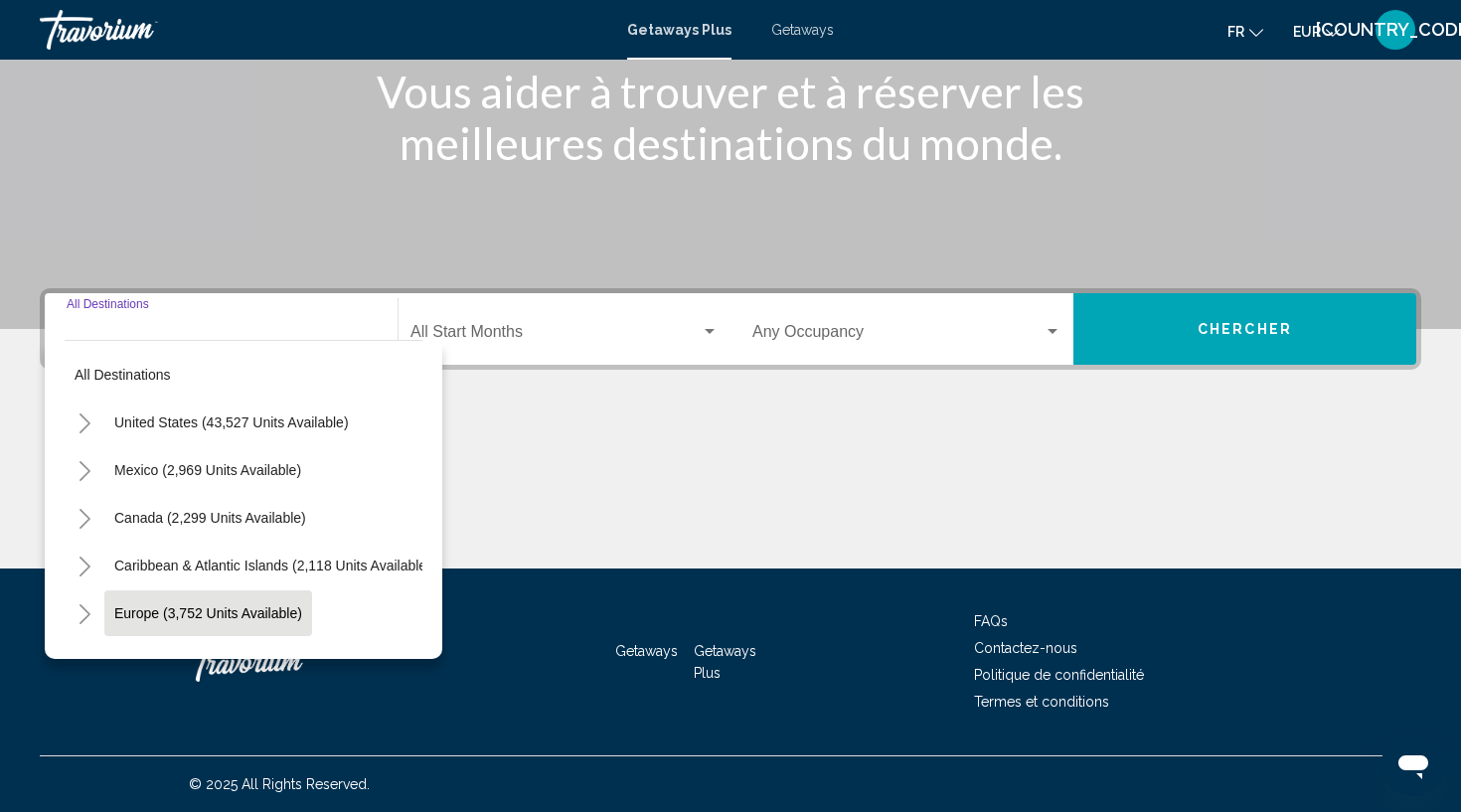 click on "Europe (3,752 units available)" at bounding box center [207, 661] 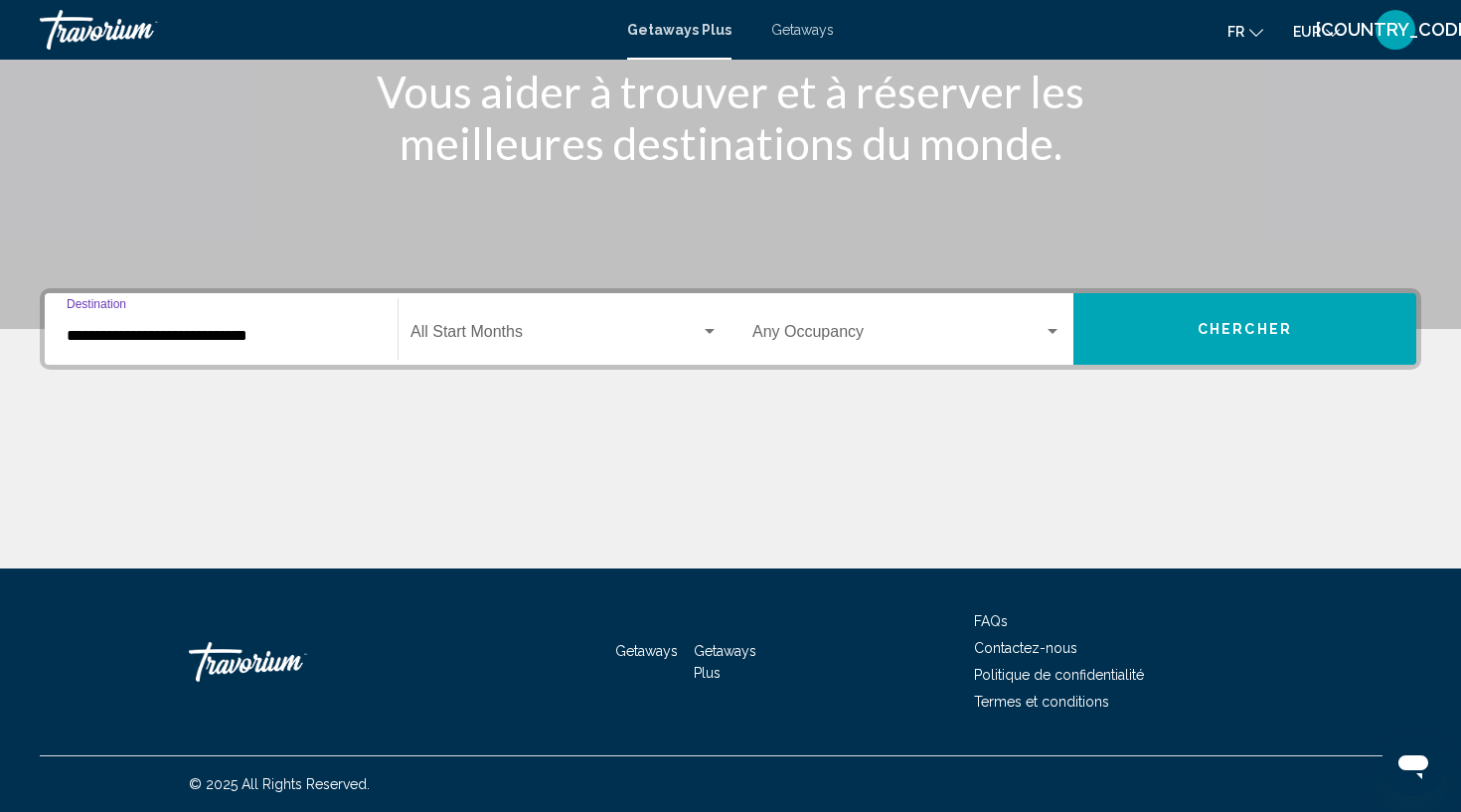 click on "**********" at bounding box center (221, 336) 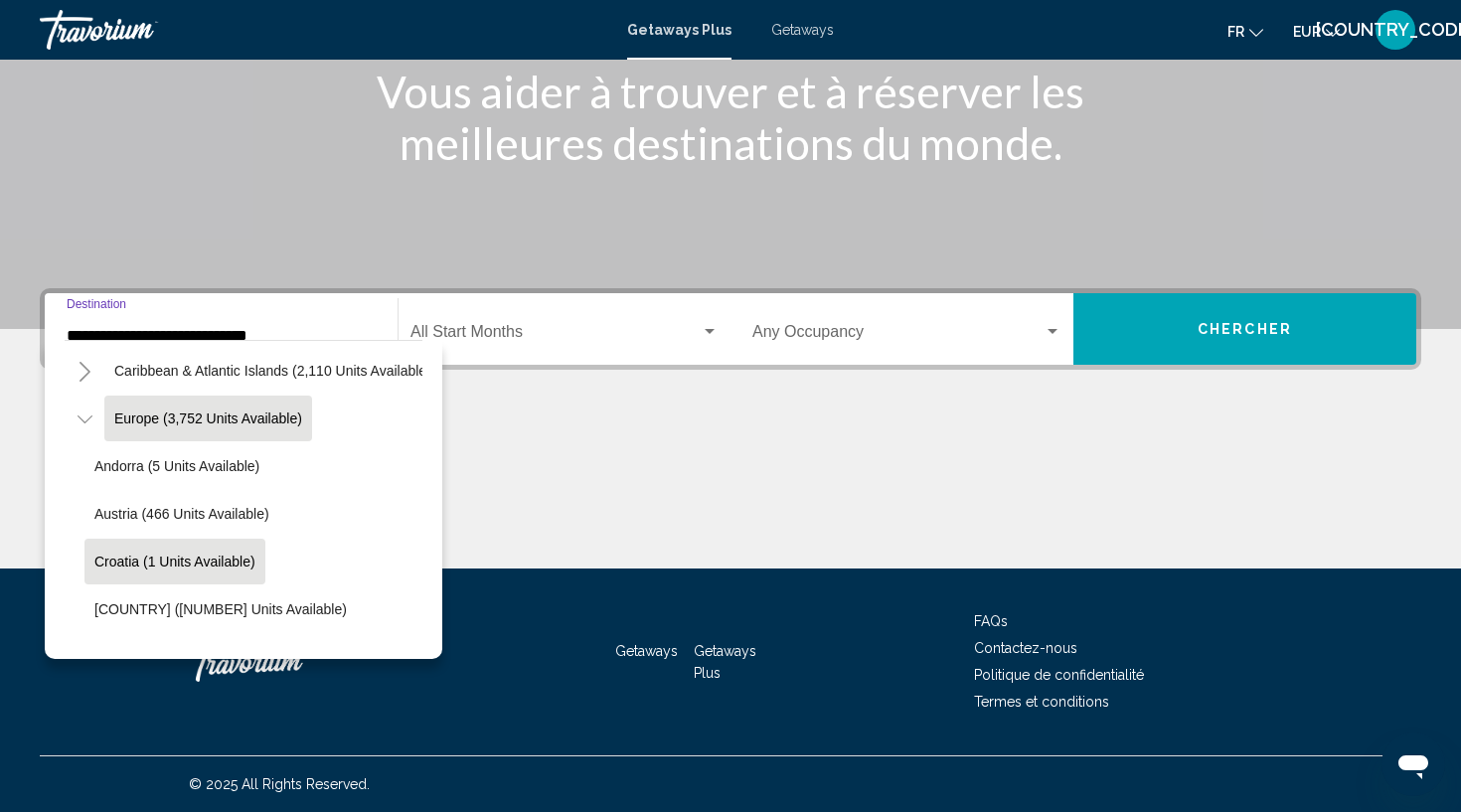scroll, scrollTop: 193, scrollLeft: 0, axis: vertical 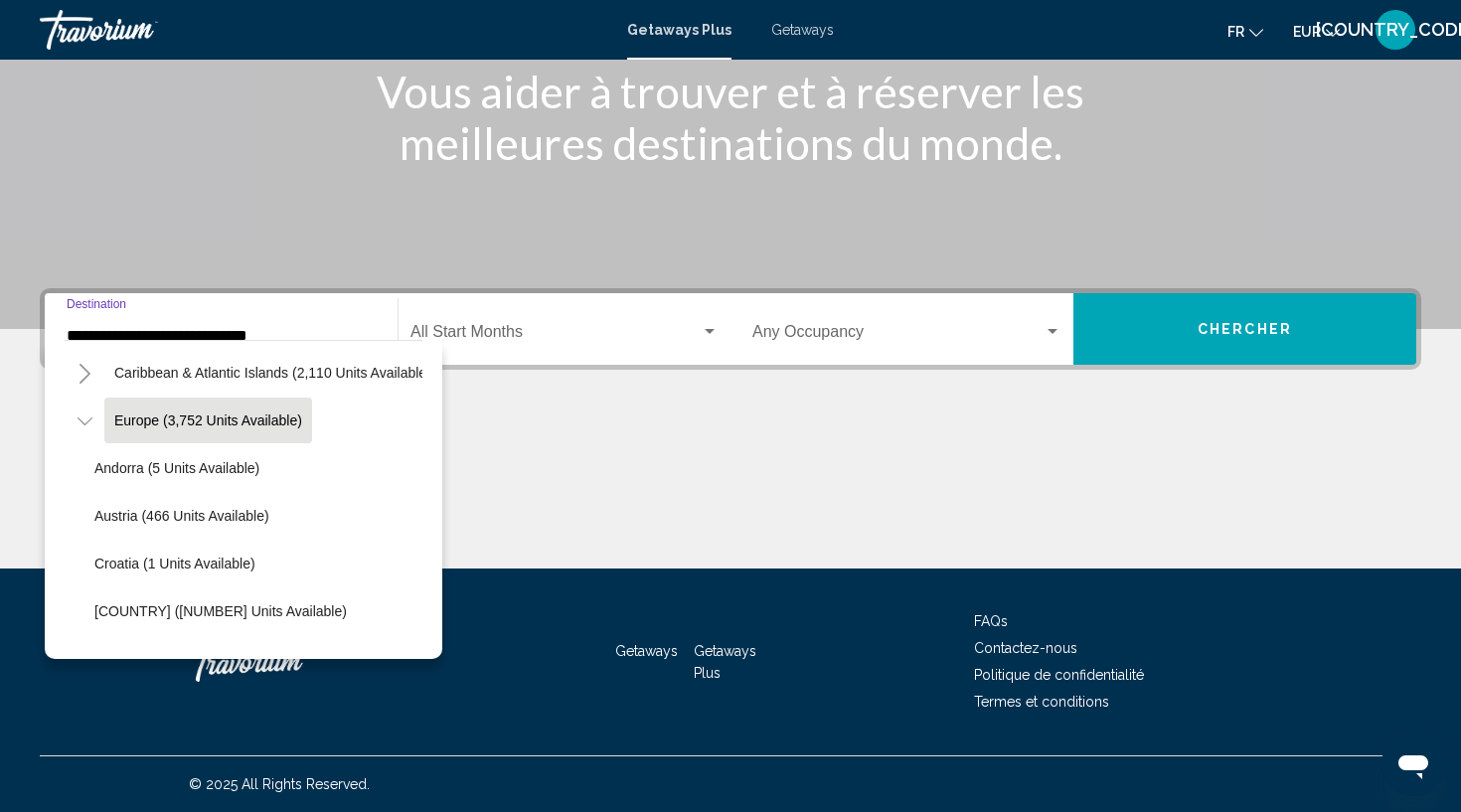 click at bounding box center [730, 494] 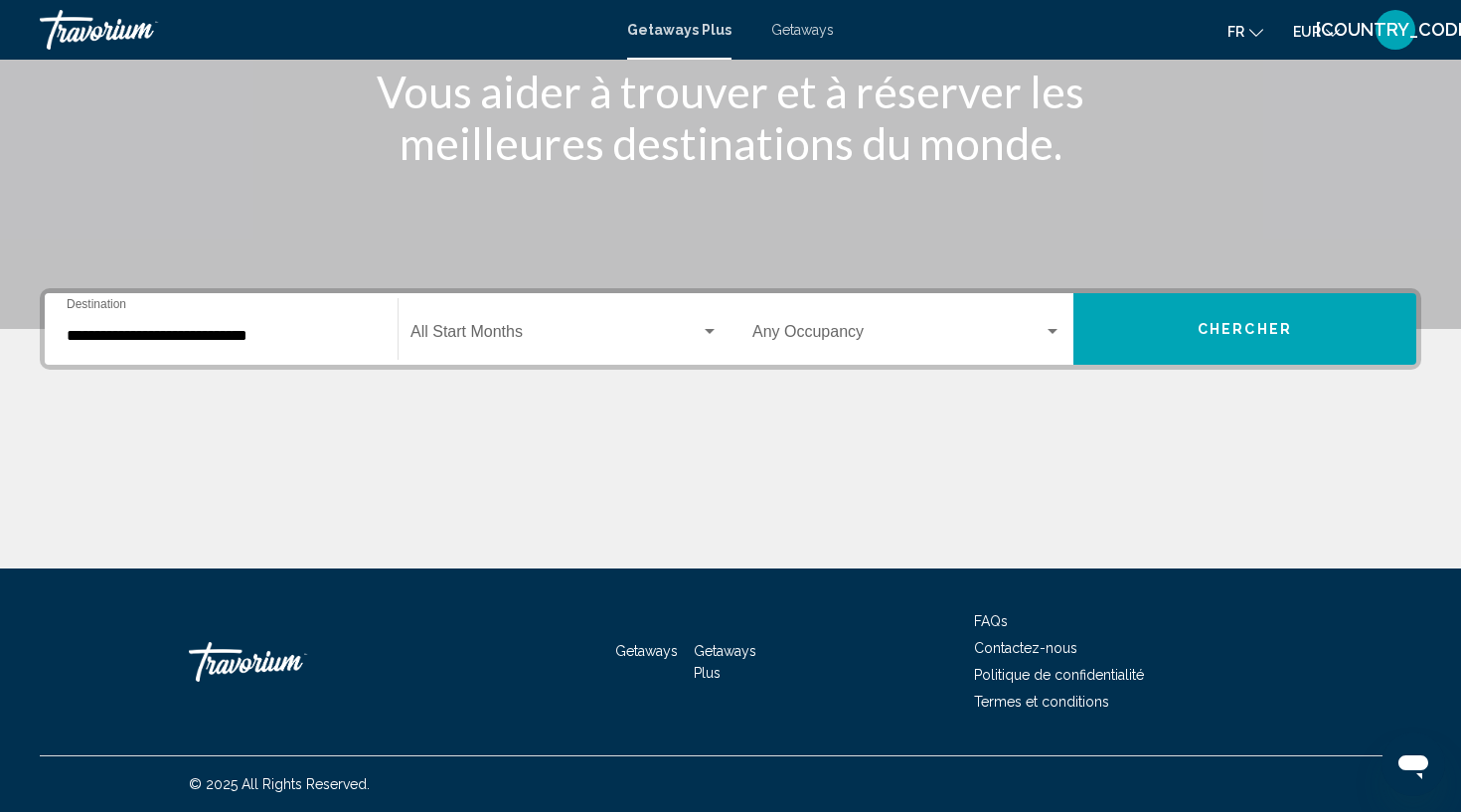 click on "**********" at bounding box center (221, 336) 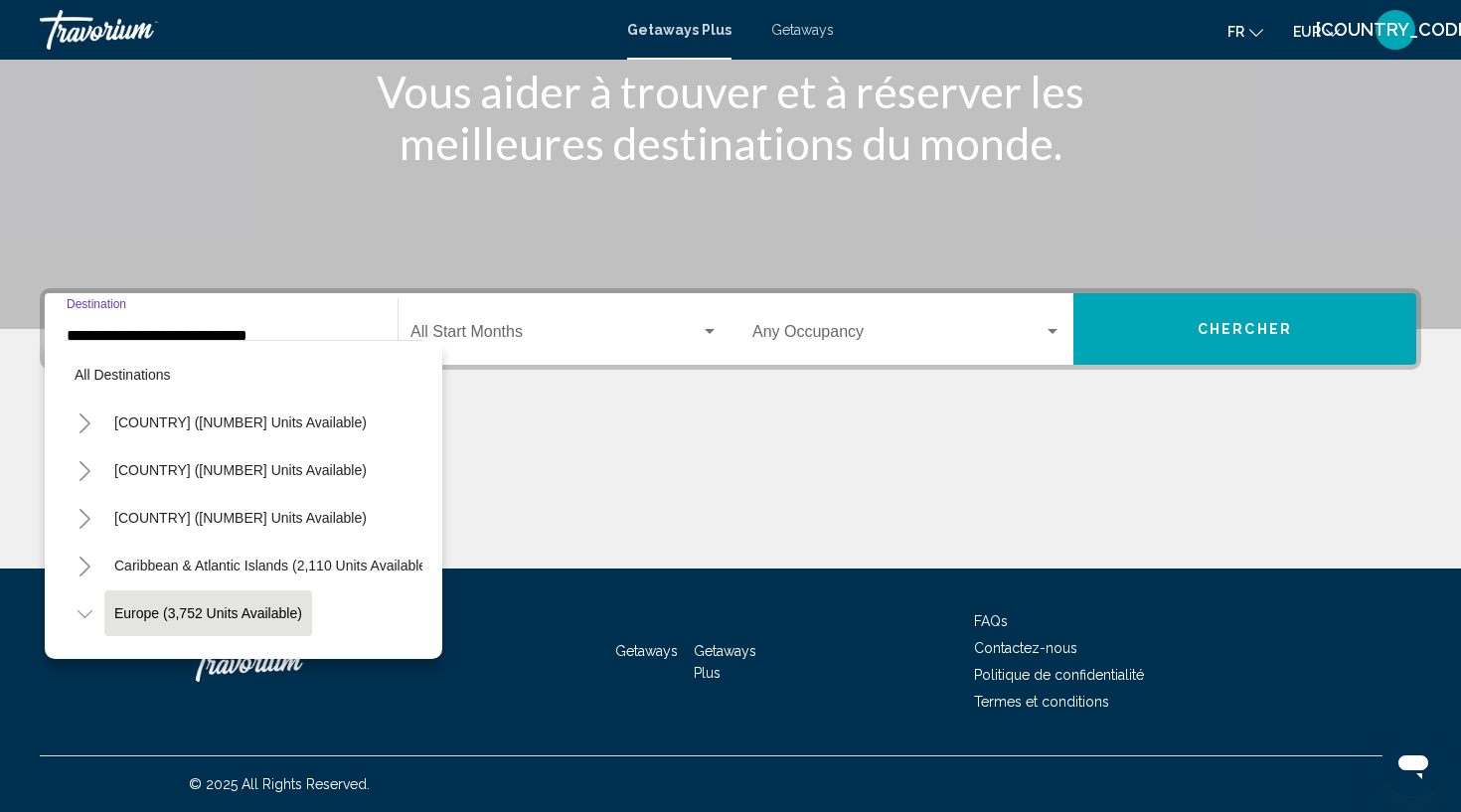 click on "**********" at bounding box center (221, 336) 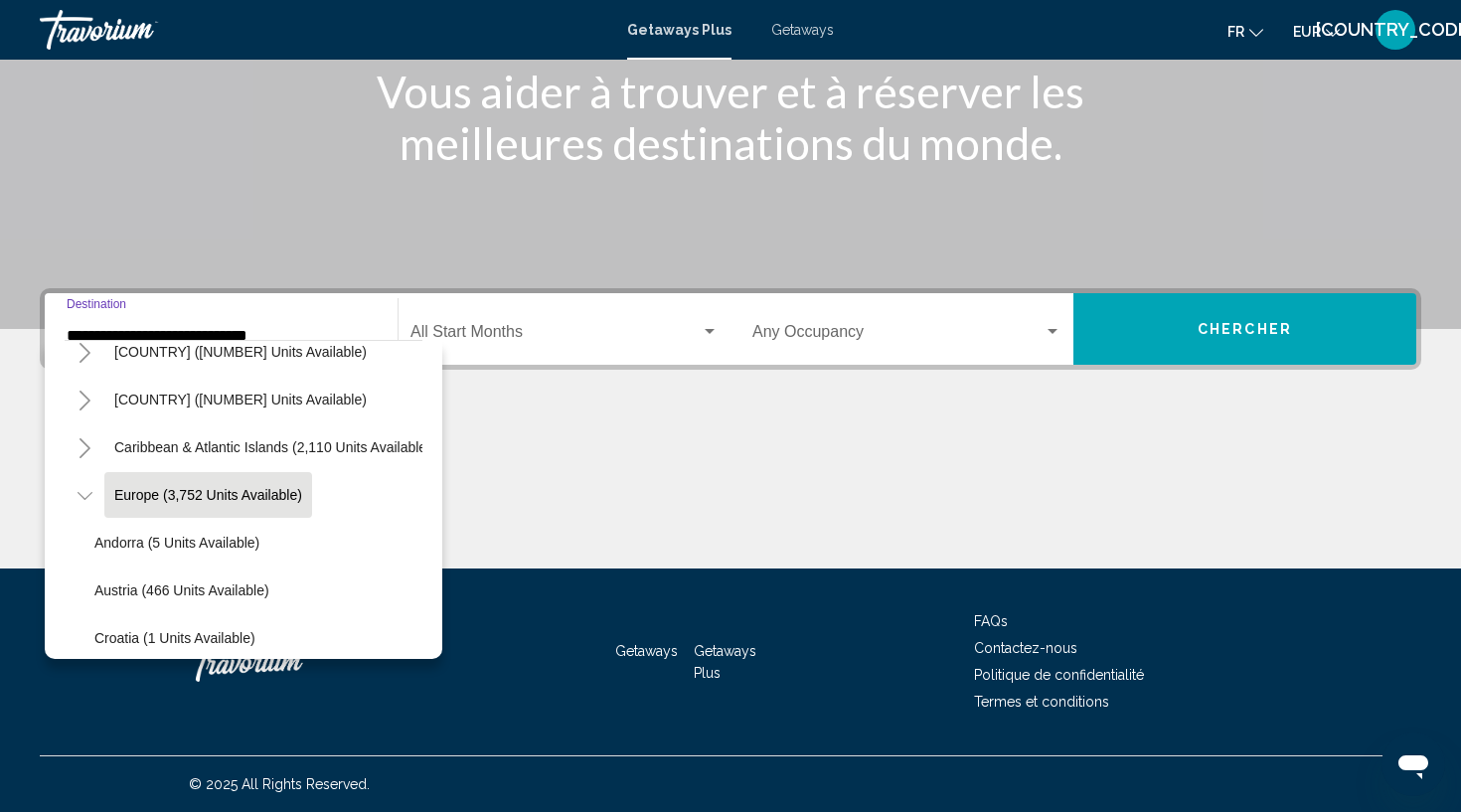 click on "**********" at bounding box center [221, 336] 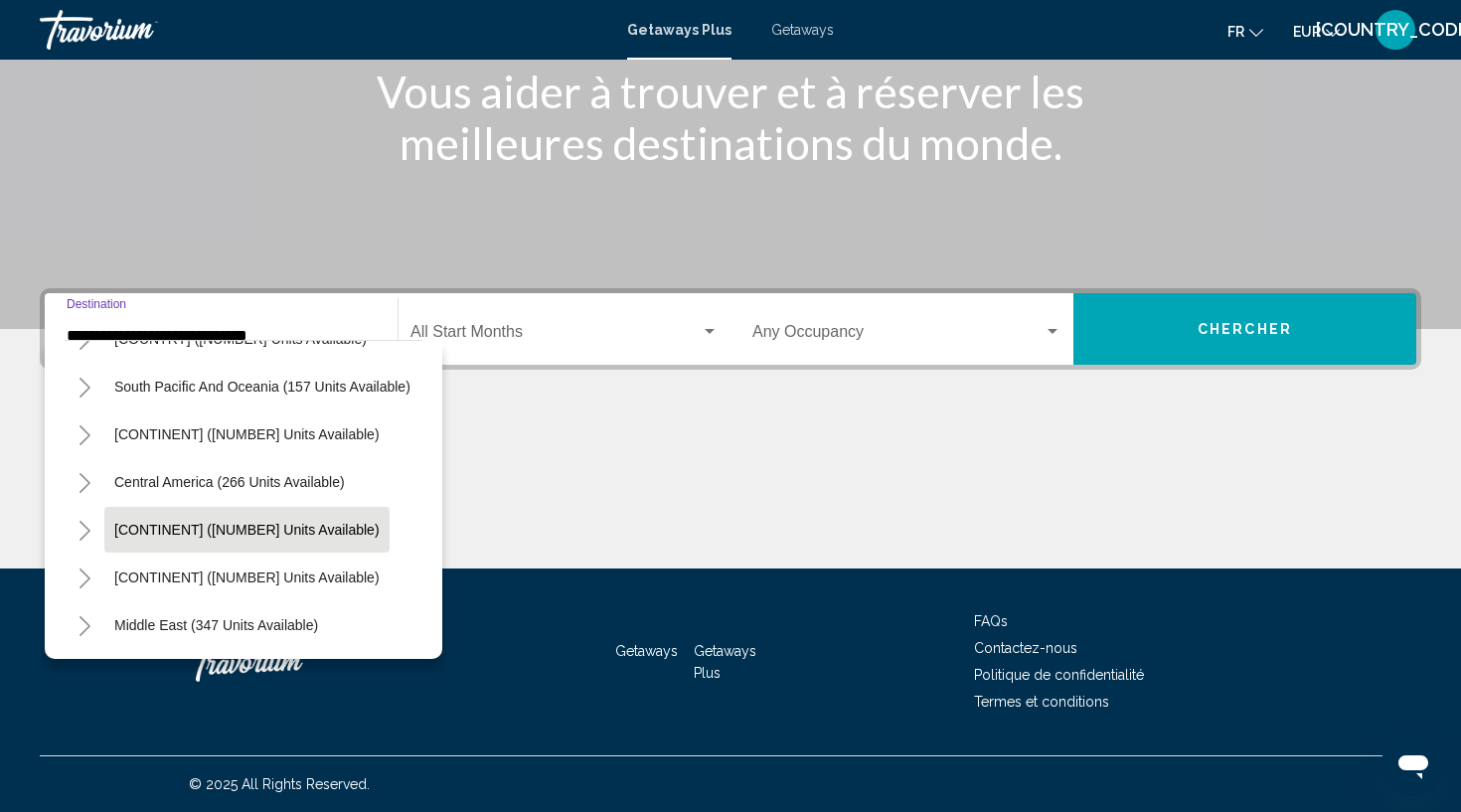 scroll, scrollTop: 1134, scrollLeft: 0, axis: vertical 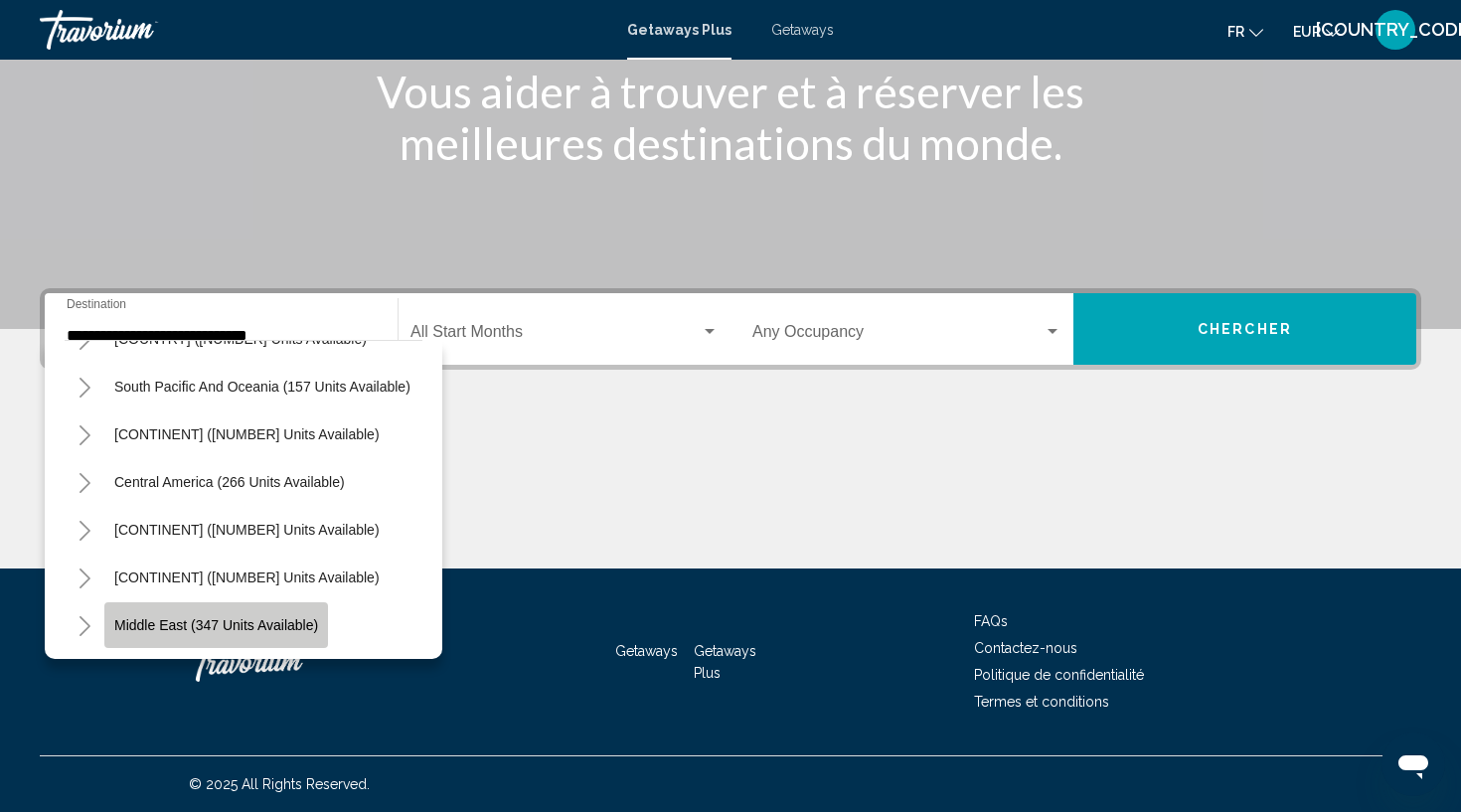 click on "Middle East (347 units available)" 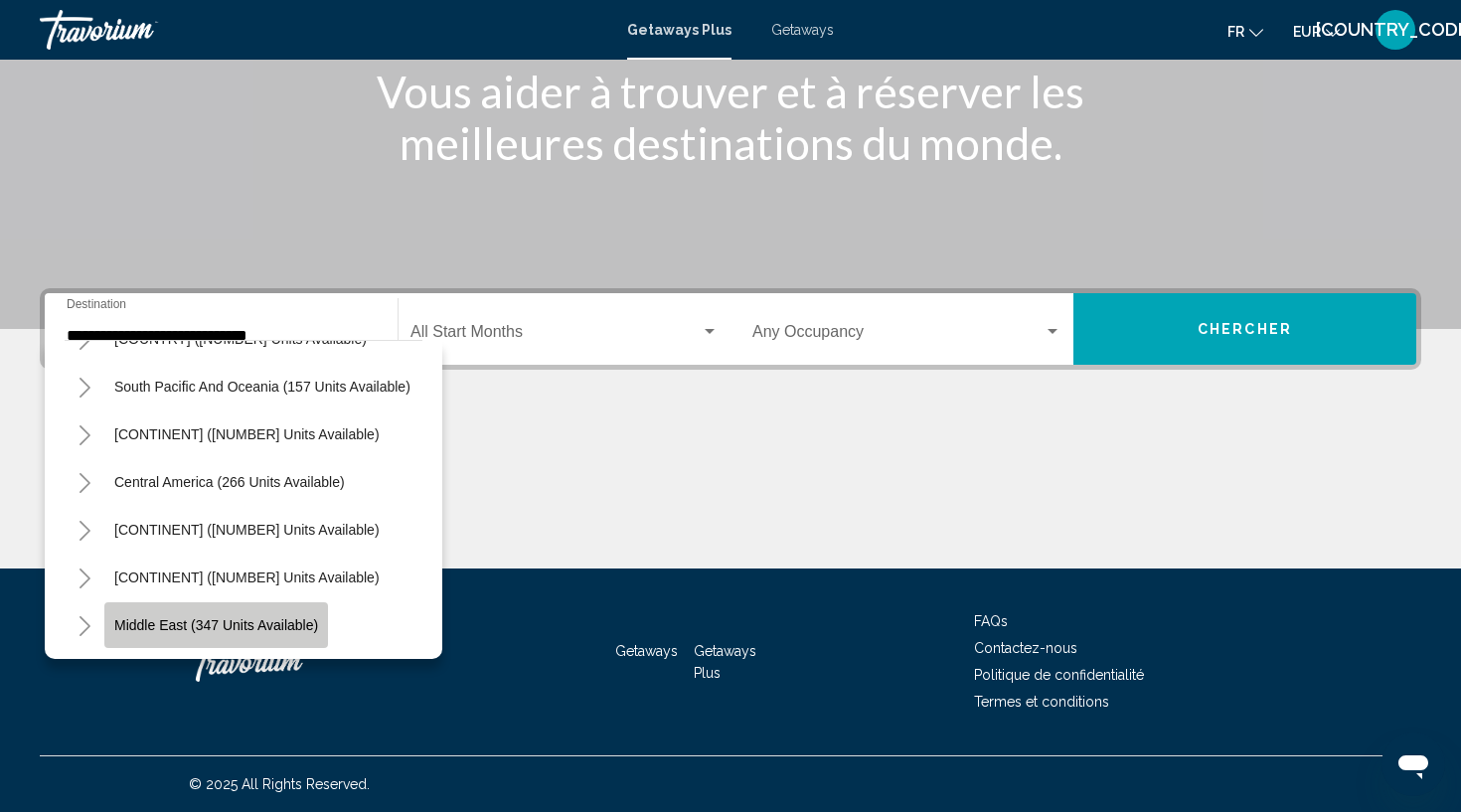 type on "**********" 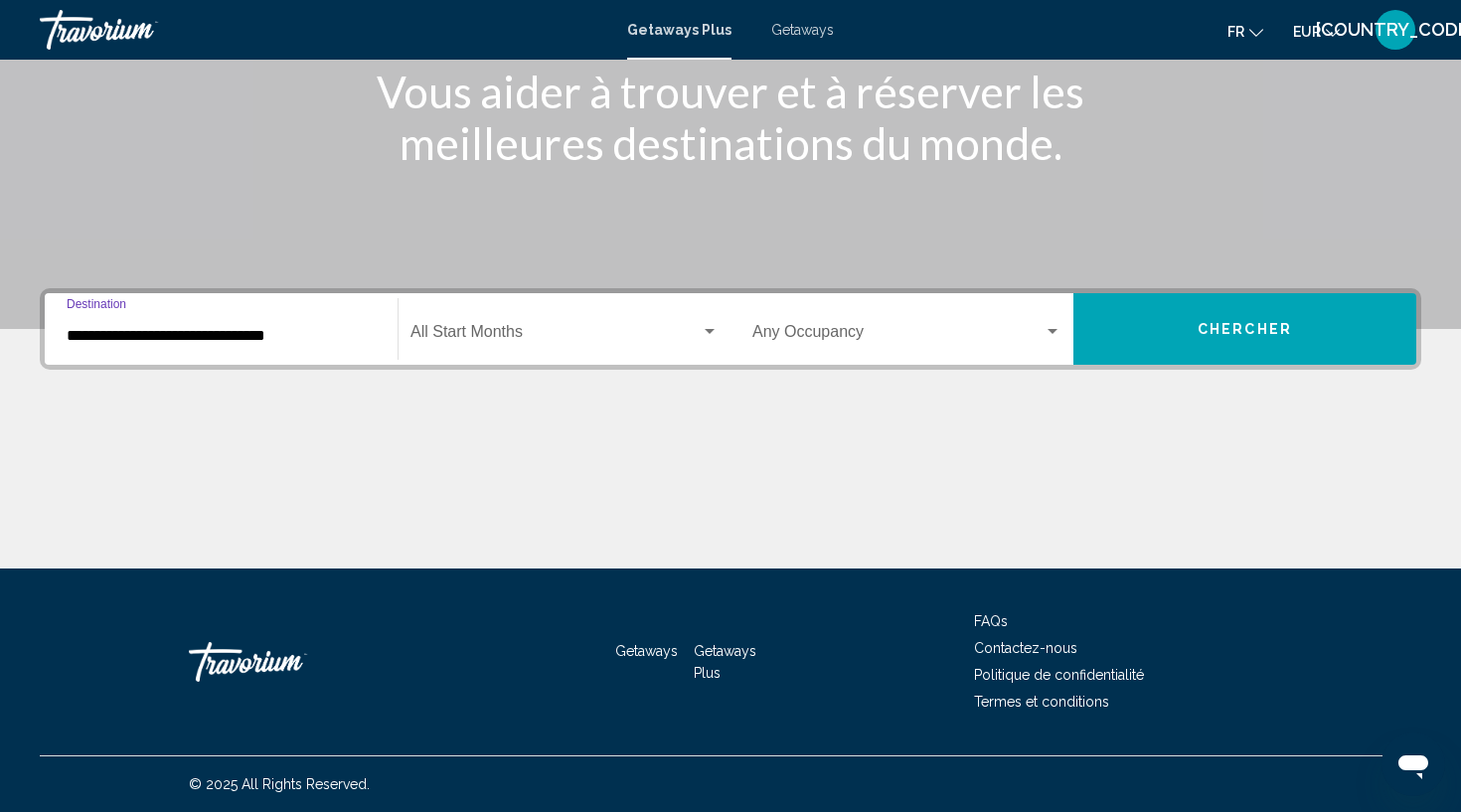 click on "**********" at bounding box center (221, 336) 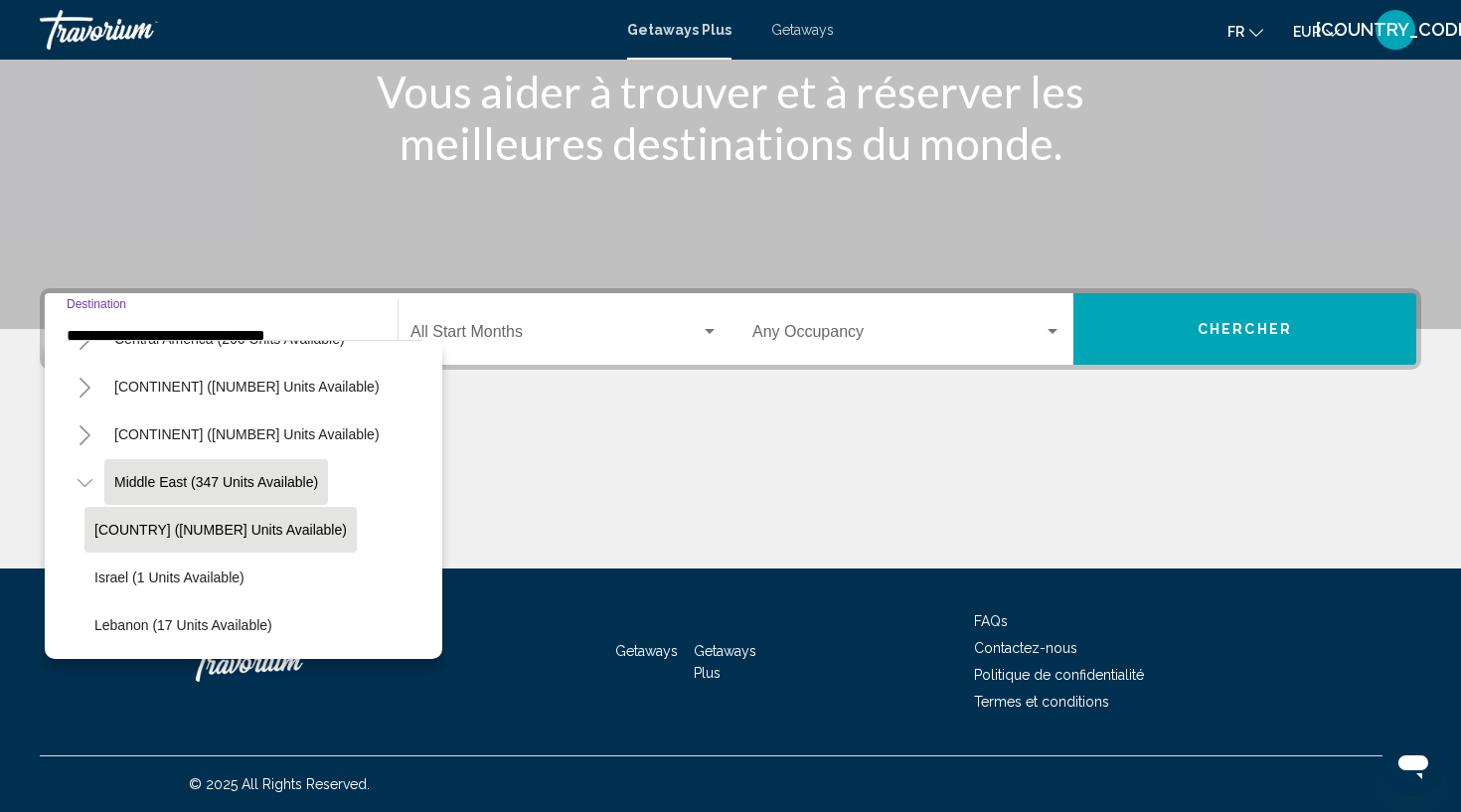 scroll, scrollTop: 1276, scrollLeft: 0, axis: vertical 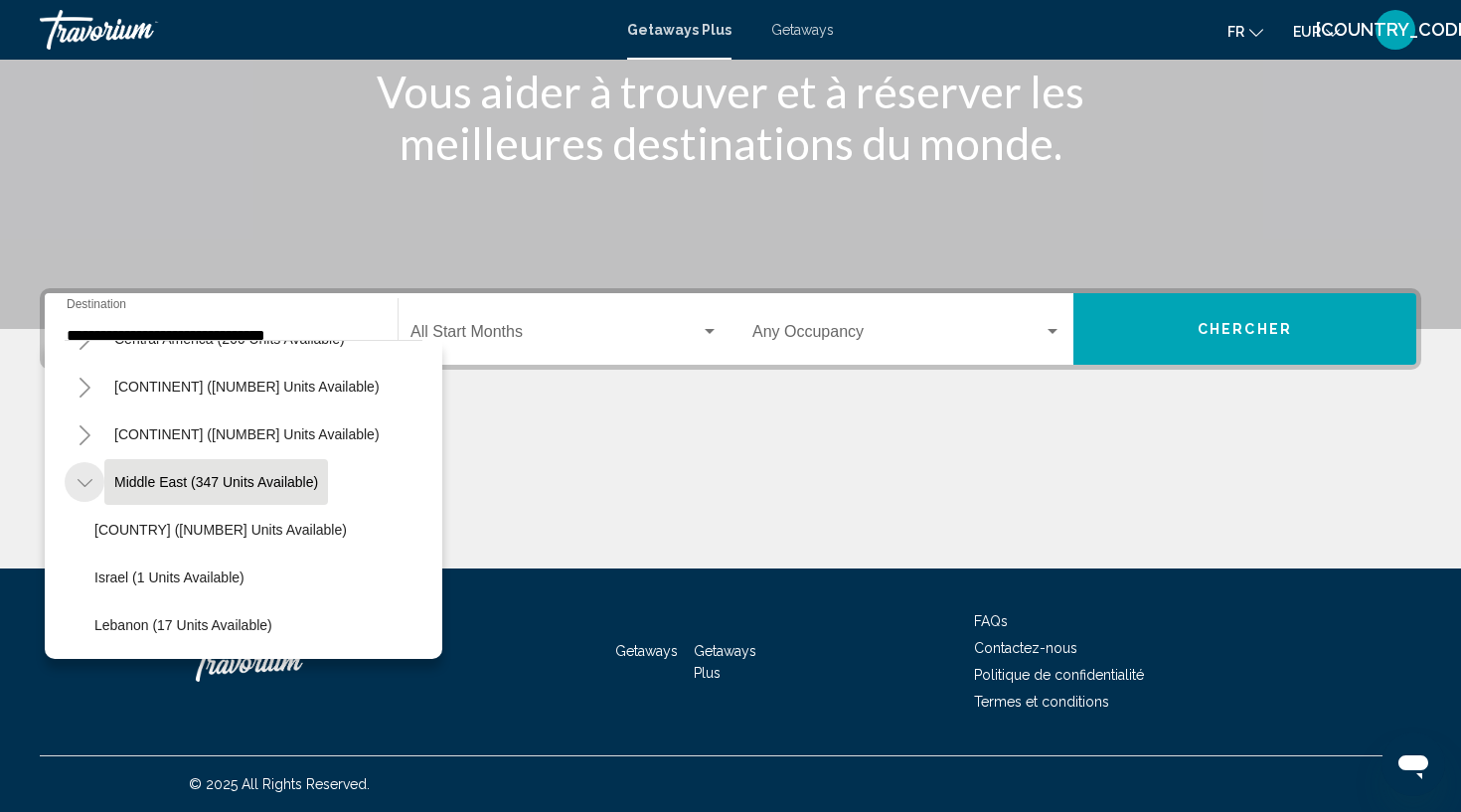click 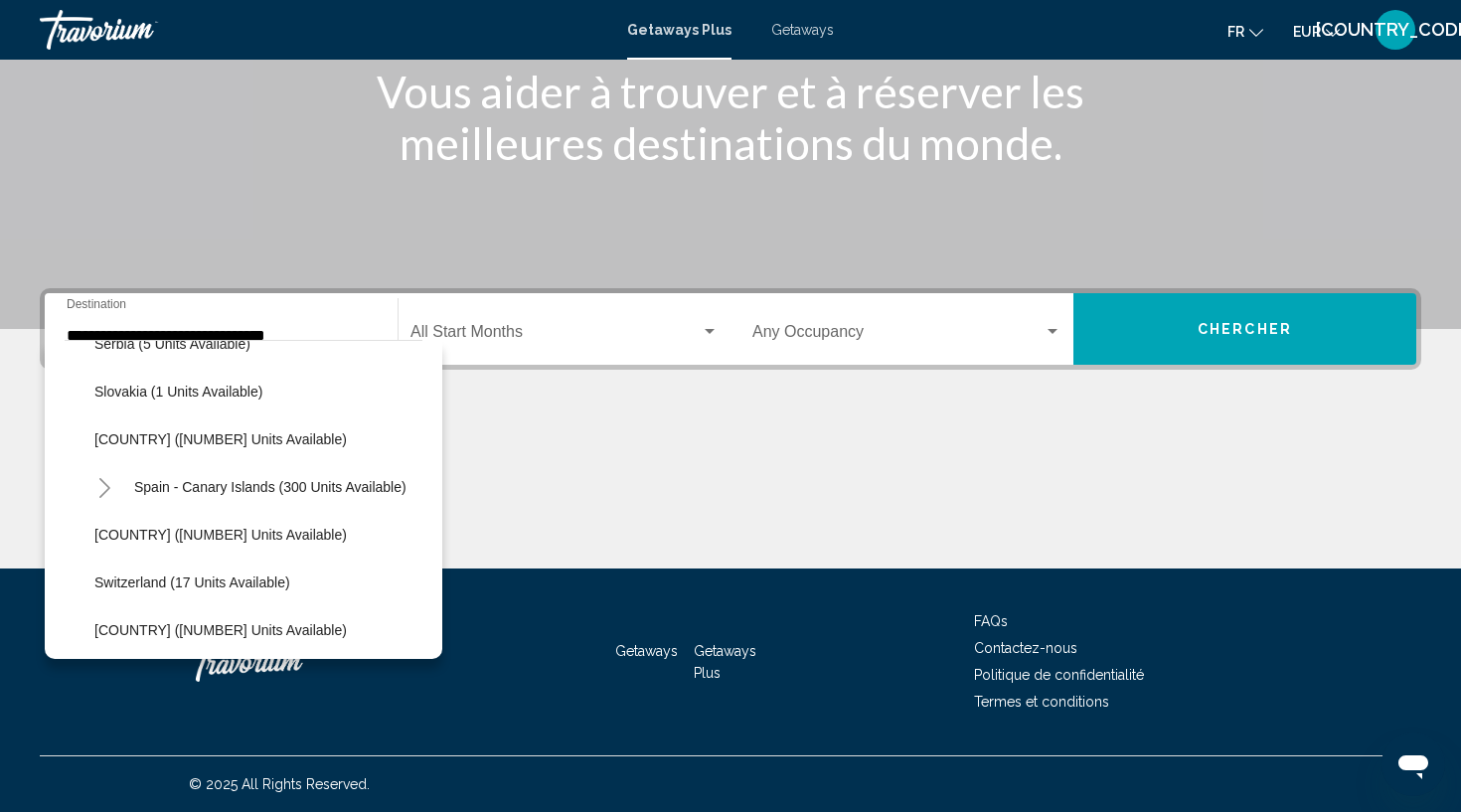 scroll, scrollTop: 697, scrollLeft: 0, axis: vertical 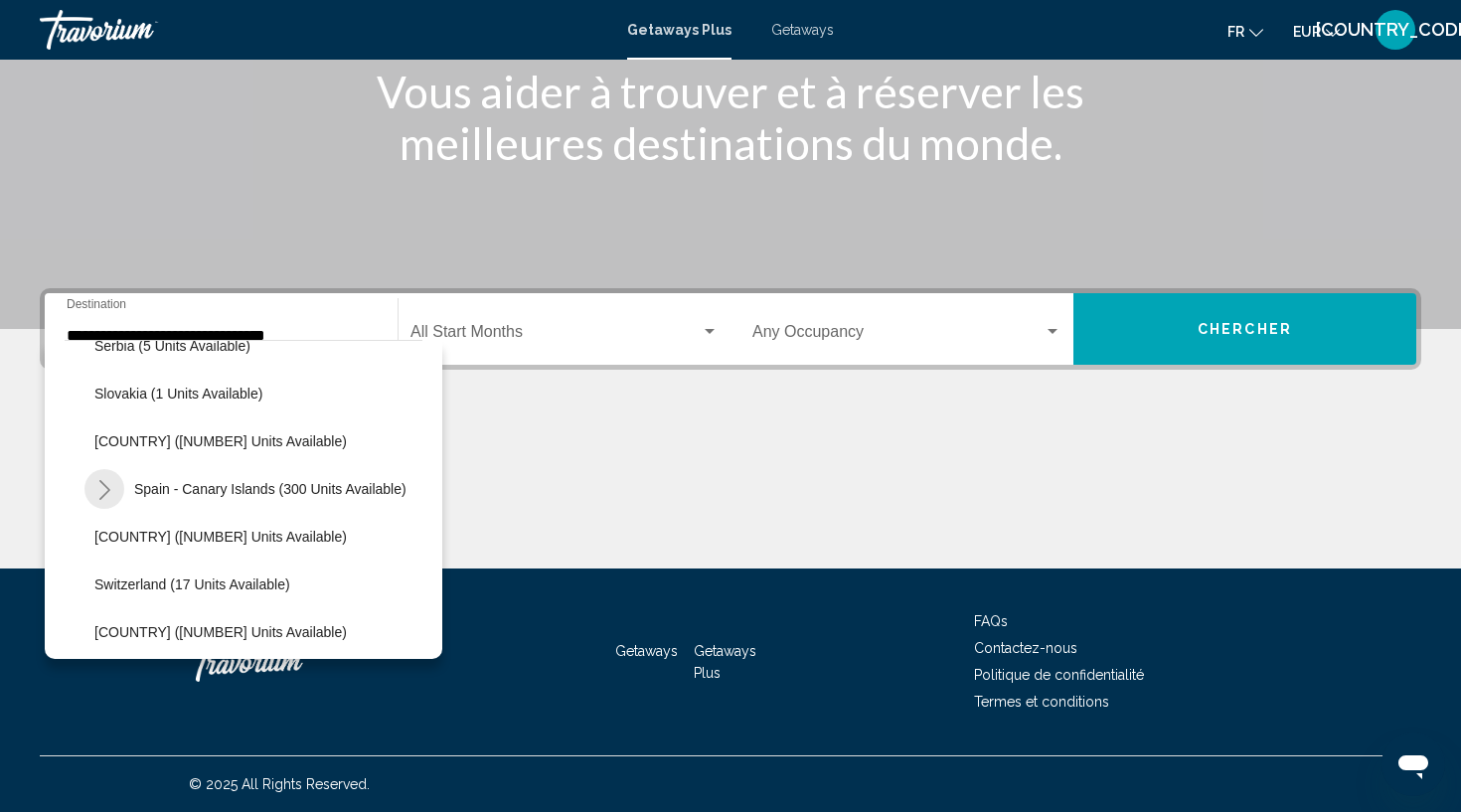 click 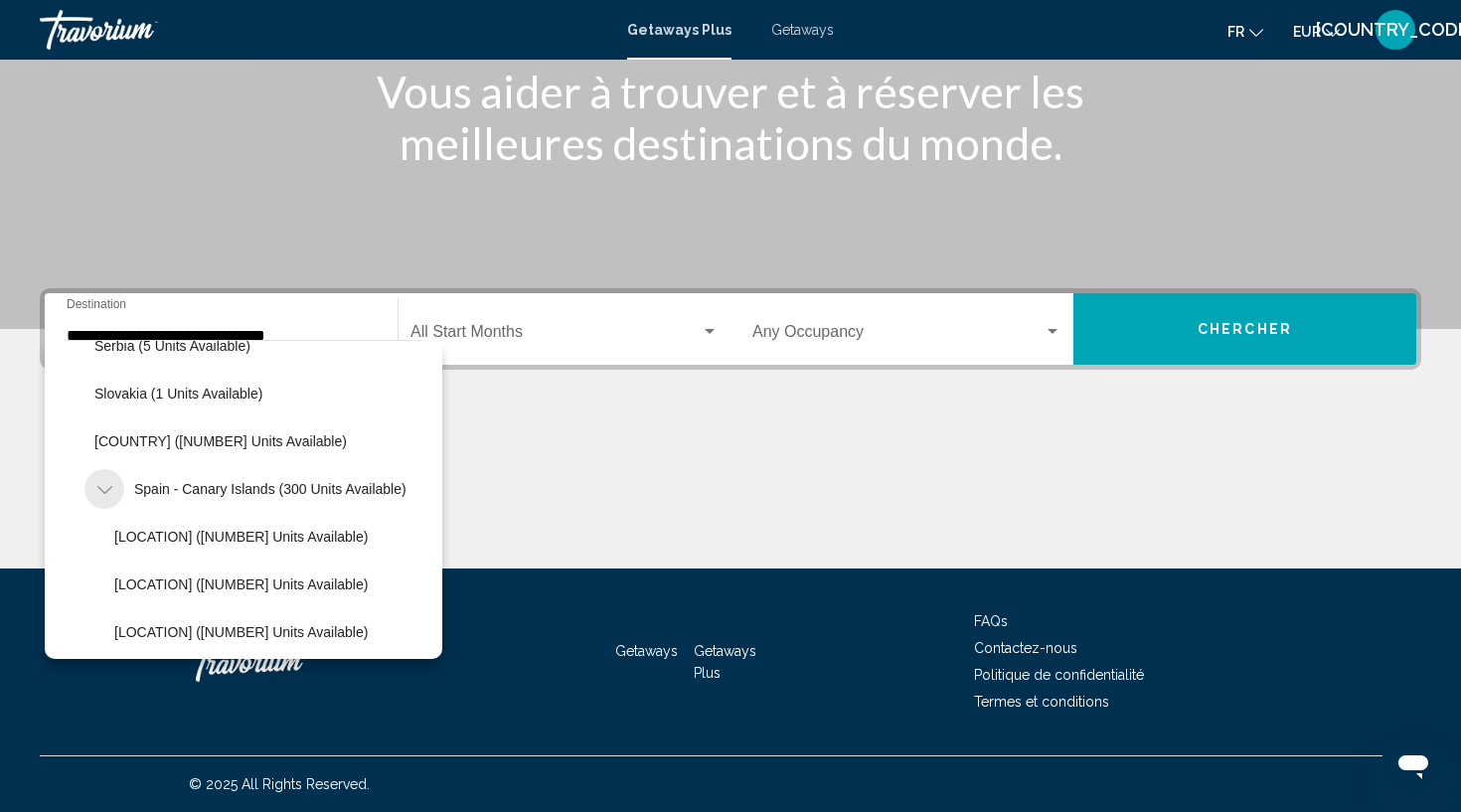 click 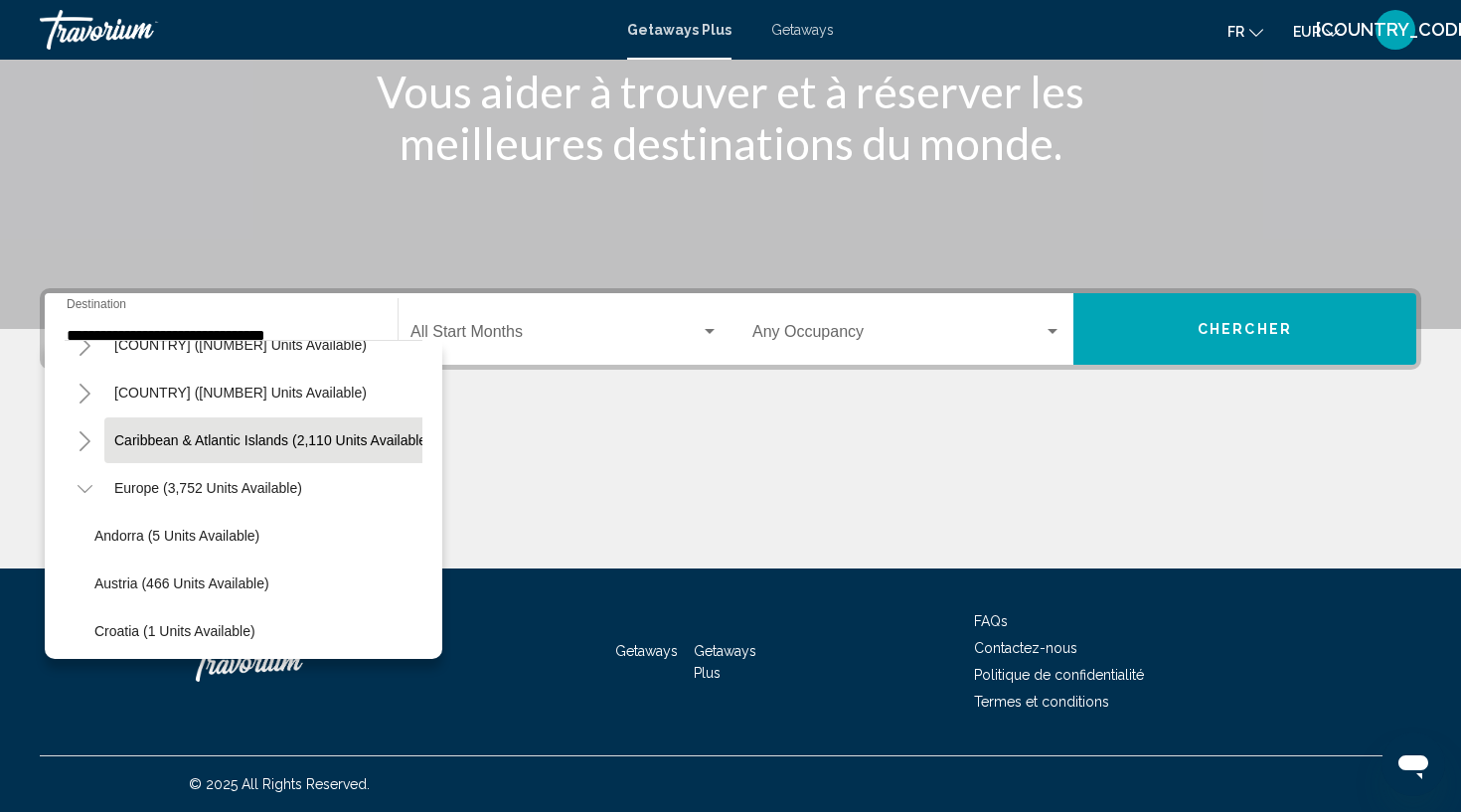 scroll, scrollTop: 131, scrollLeft: 0, axis: vertical 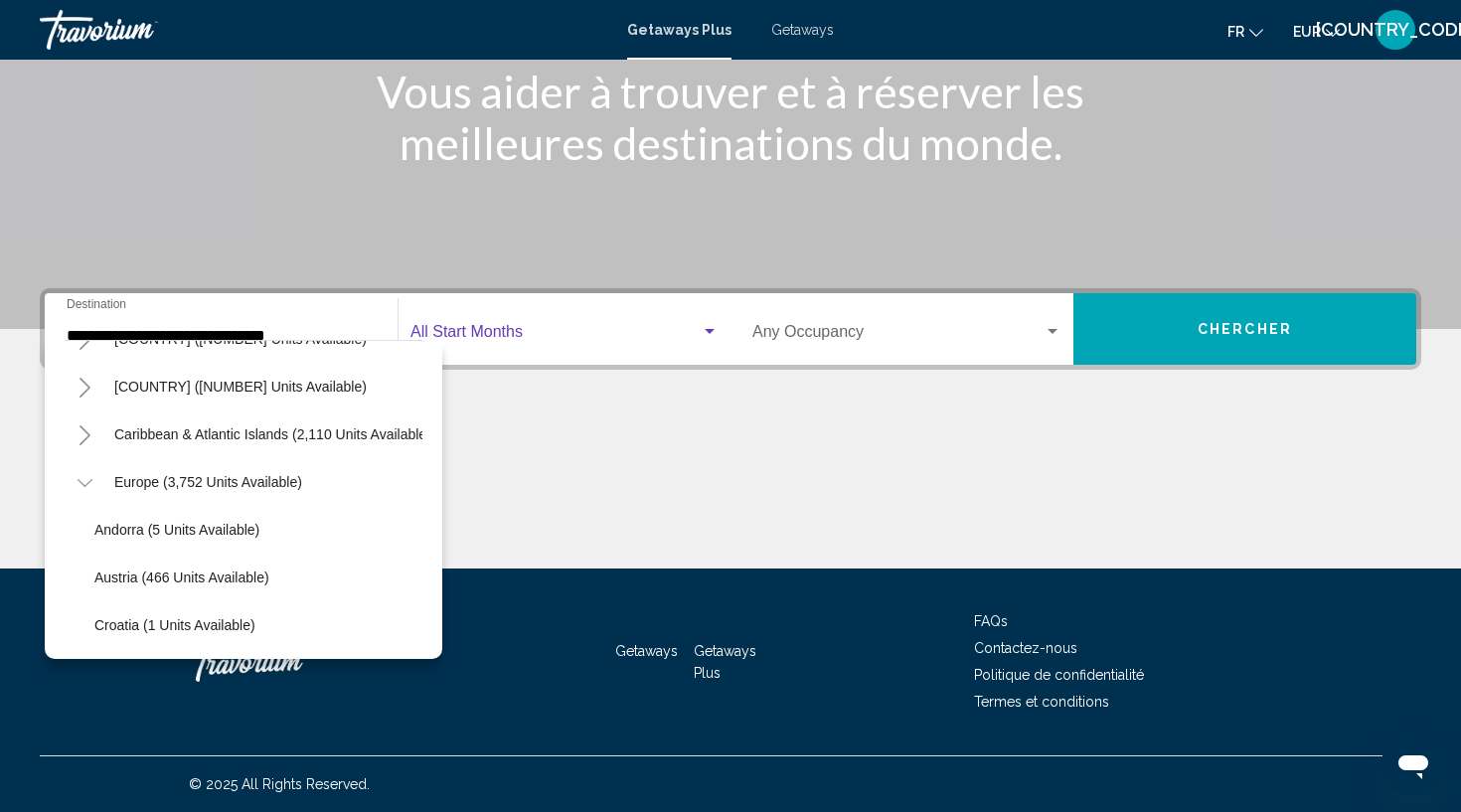 click at bounding box center (556, 336) 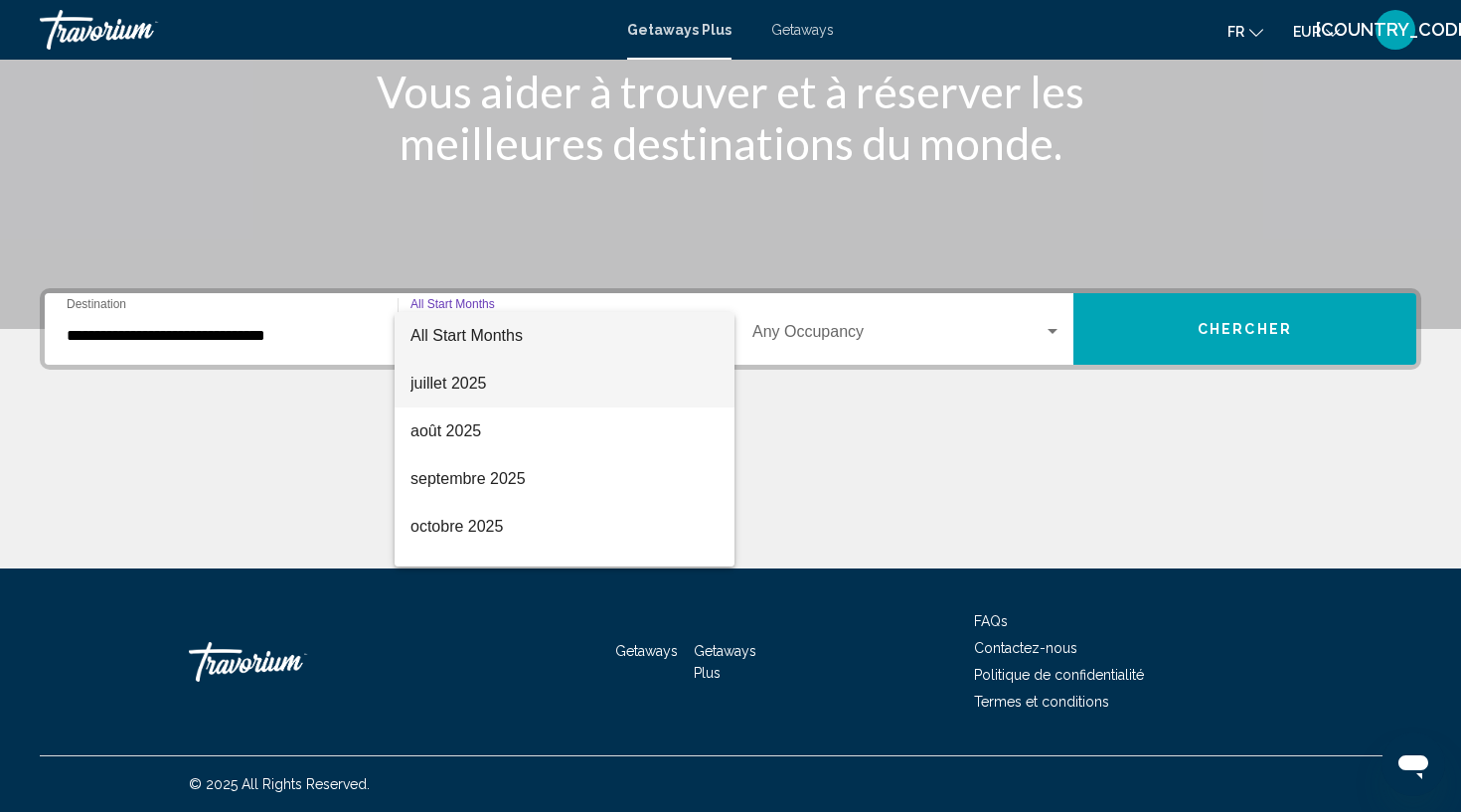 click on "juillet 2025" at bounding box center [565, 384] 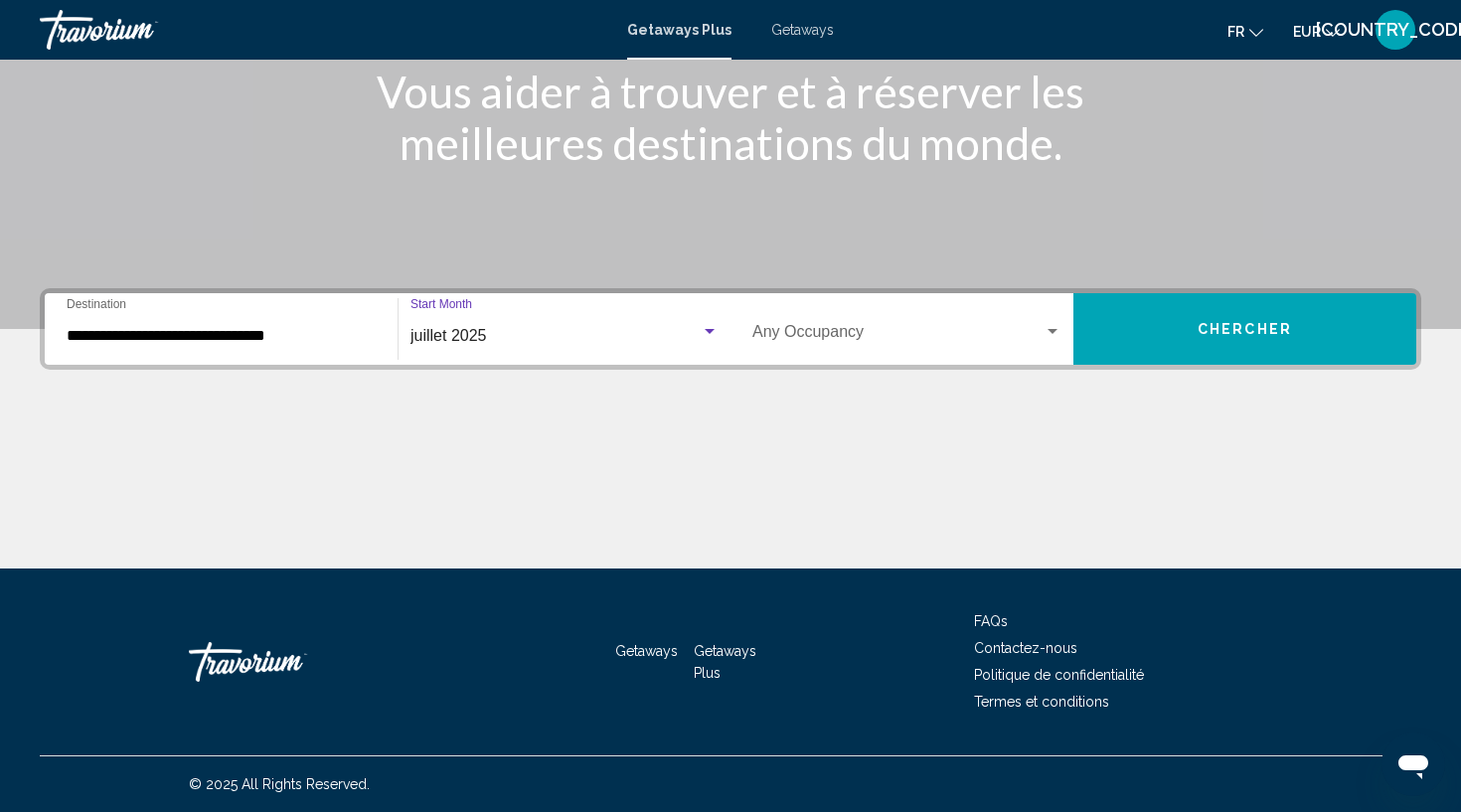 click at bounding box center [897, 336] 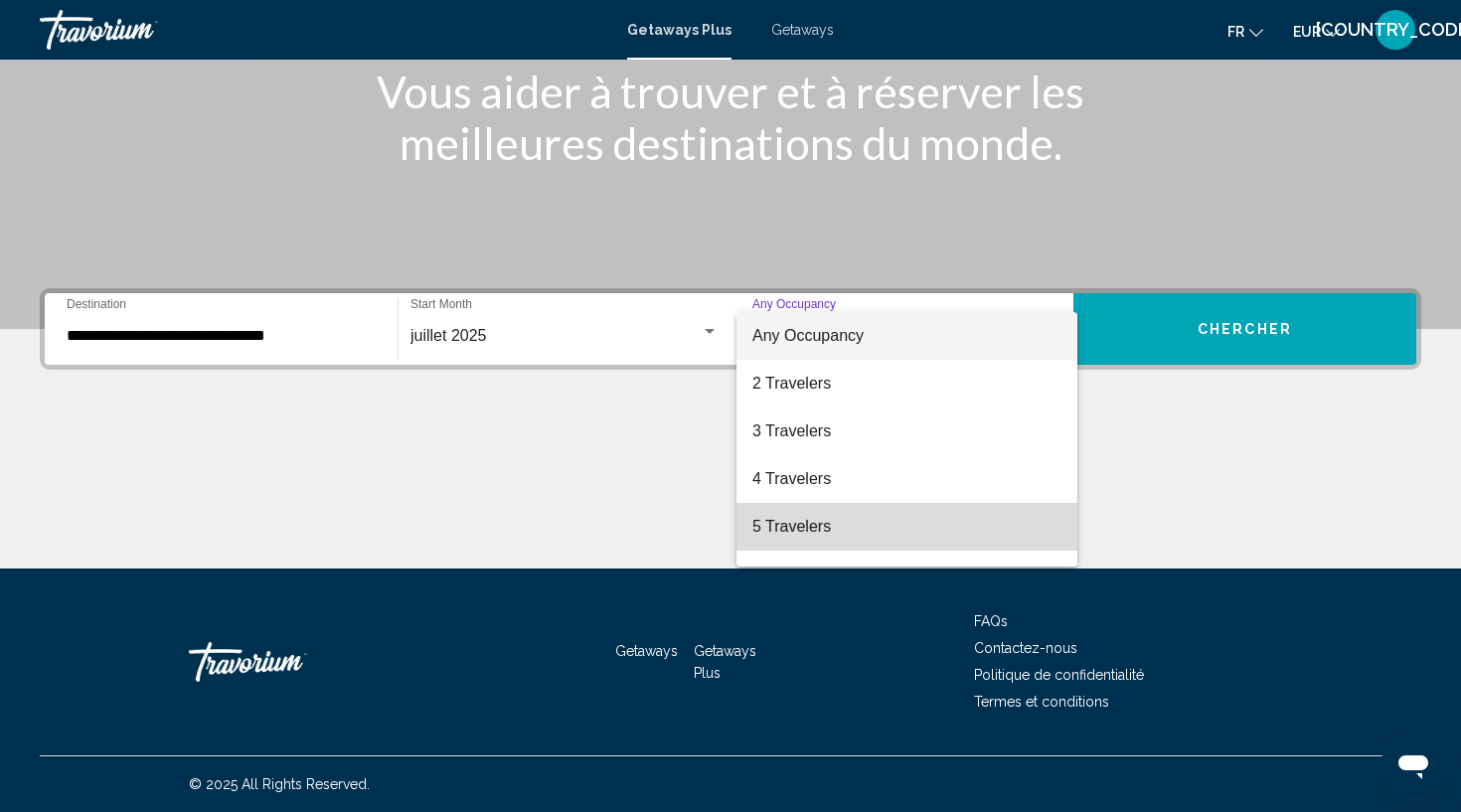click on "5 Travelers" at bounding box center [906, 527] 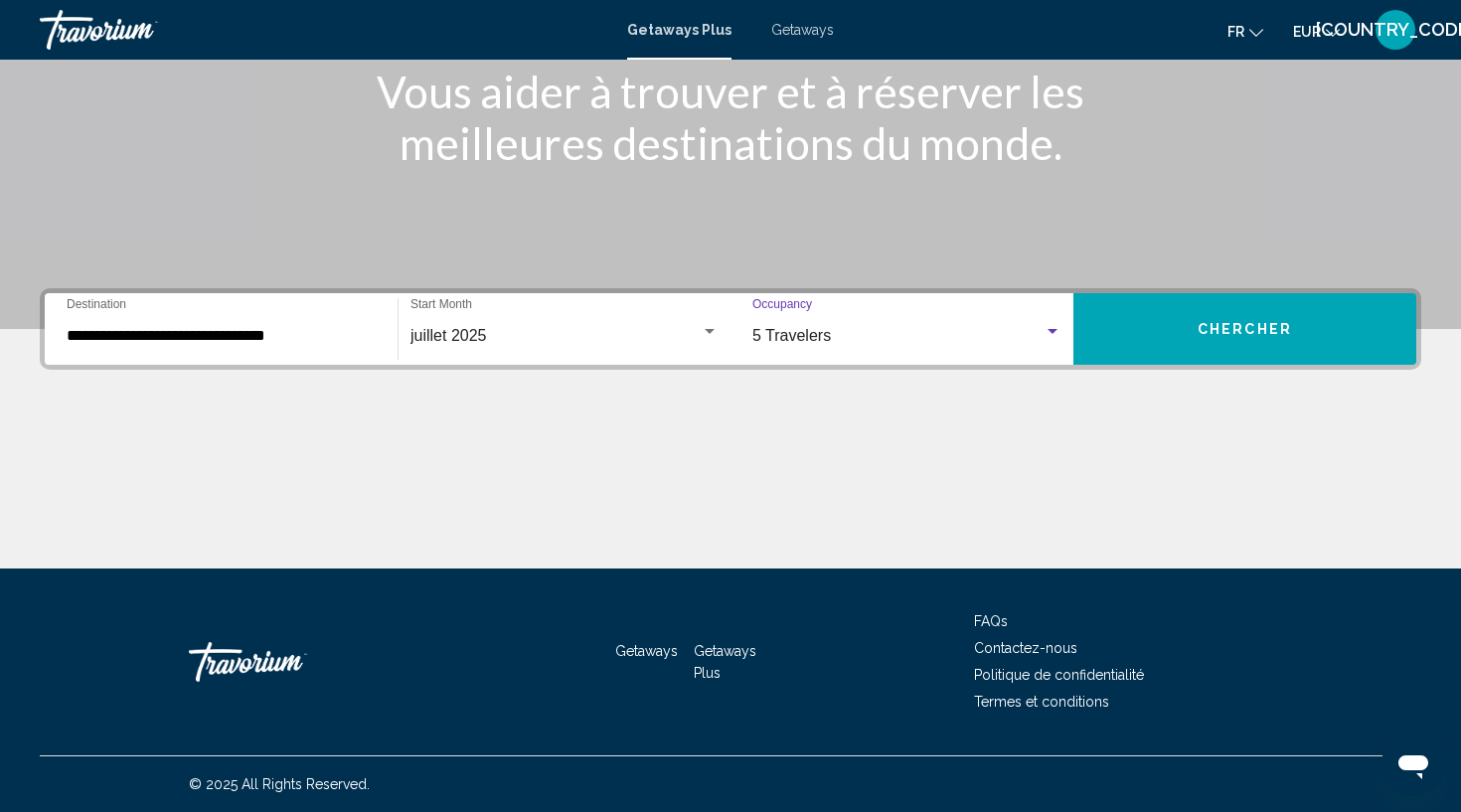 click on "Chercher" at bounding box center [1244, 330] 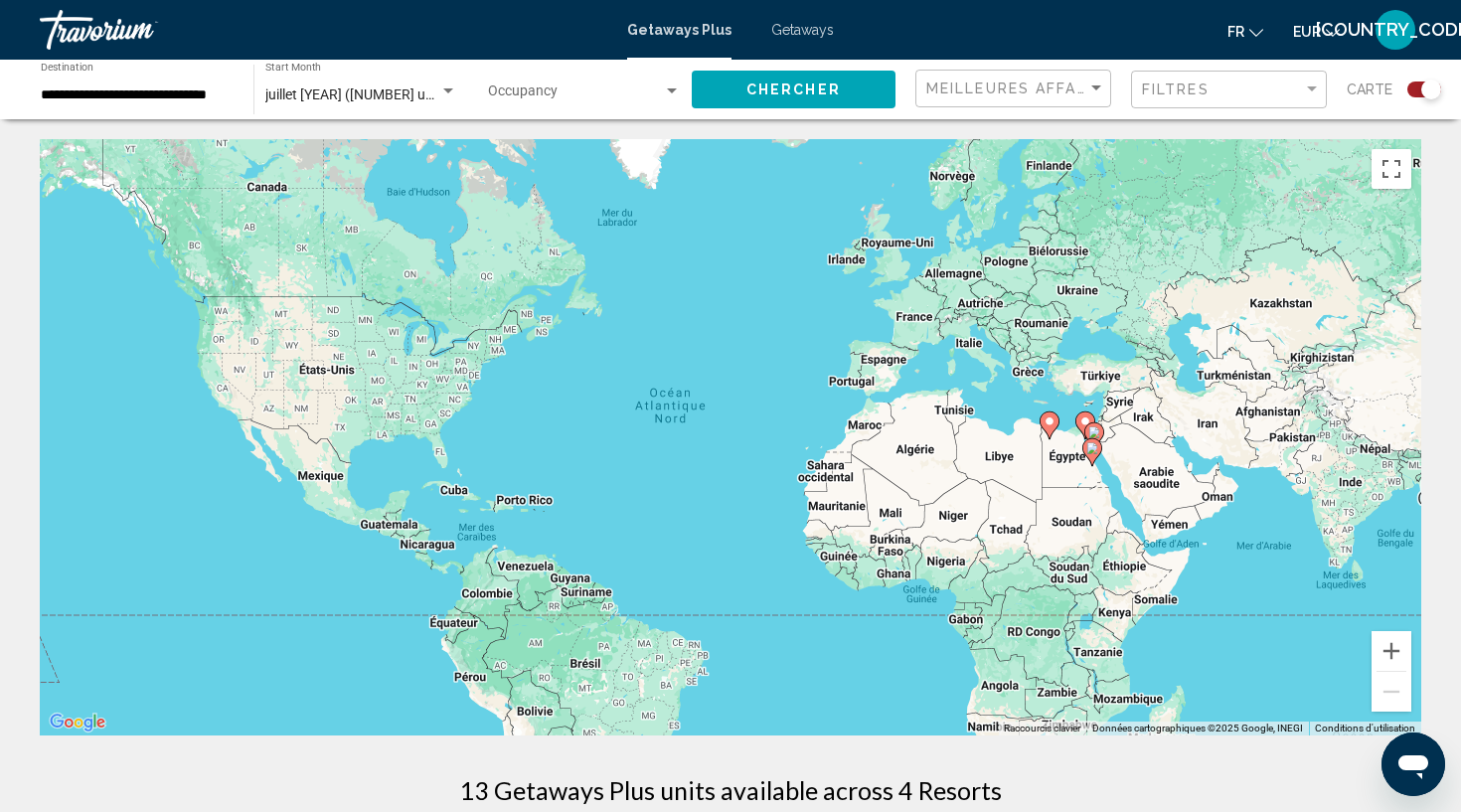 scroll, scrollTop: 0, scrollLeft: 0, axis: both 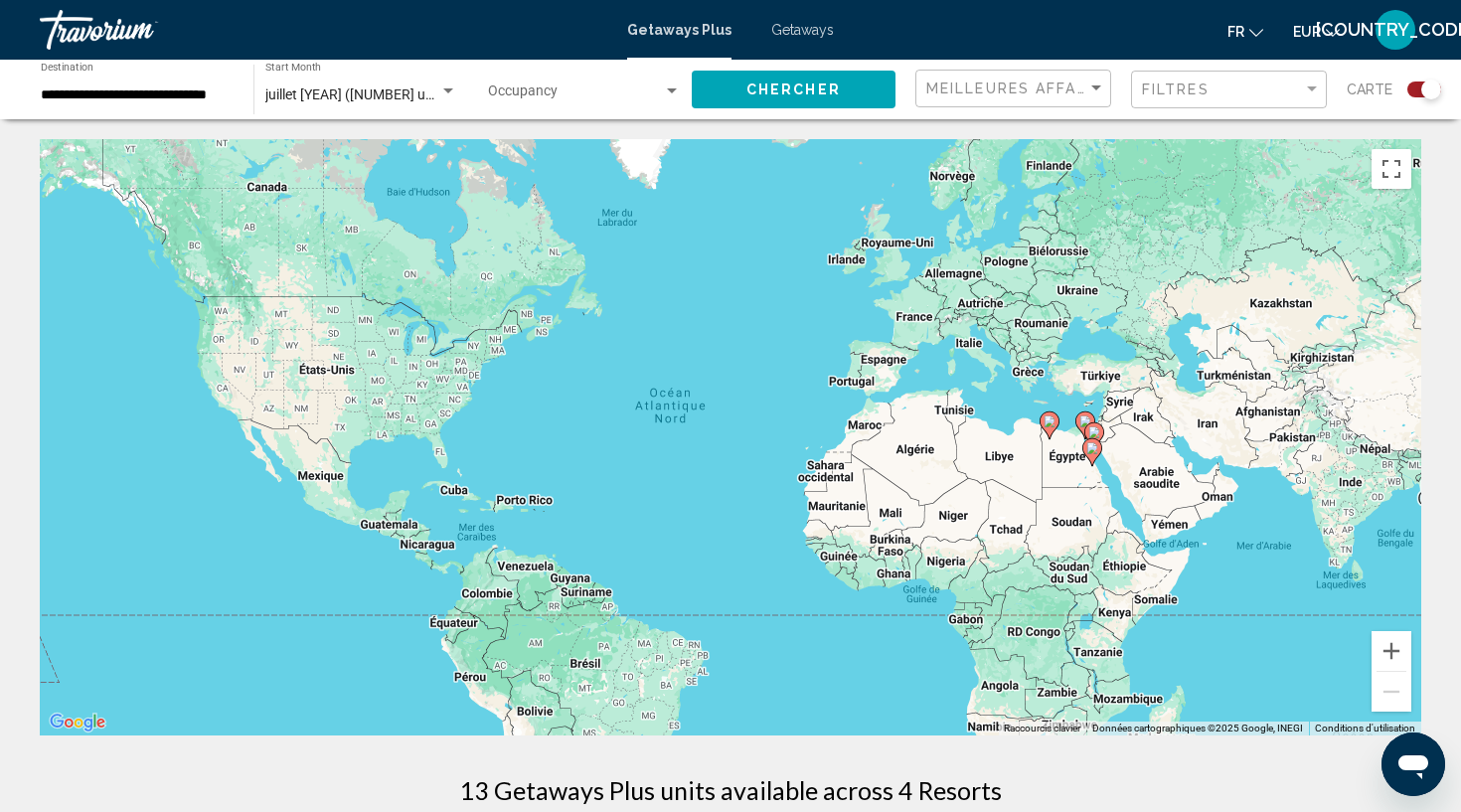 click on "Getaways" at bounding box center (802, 30) 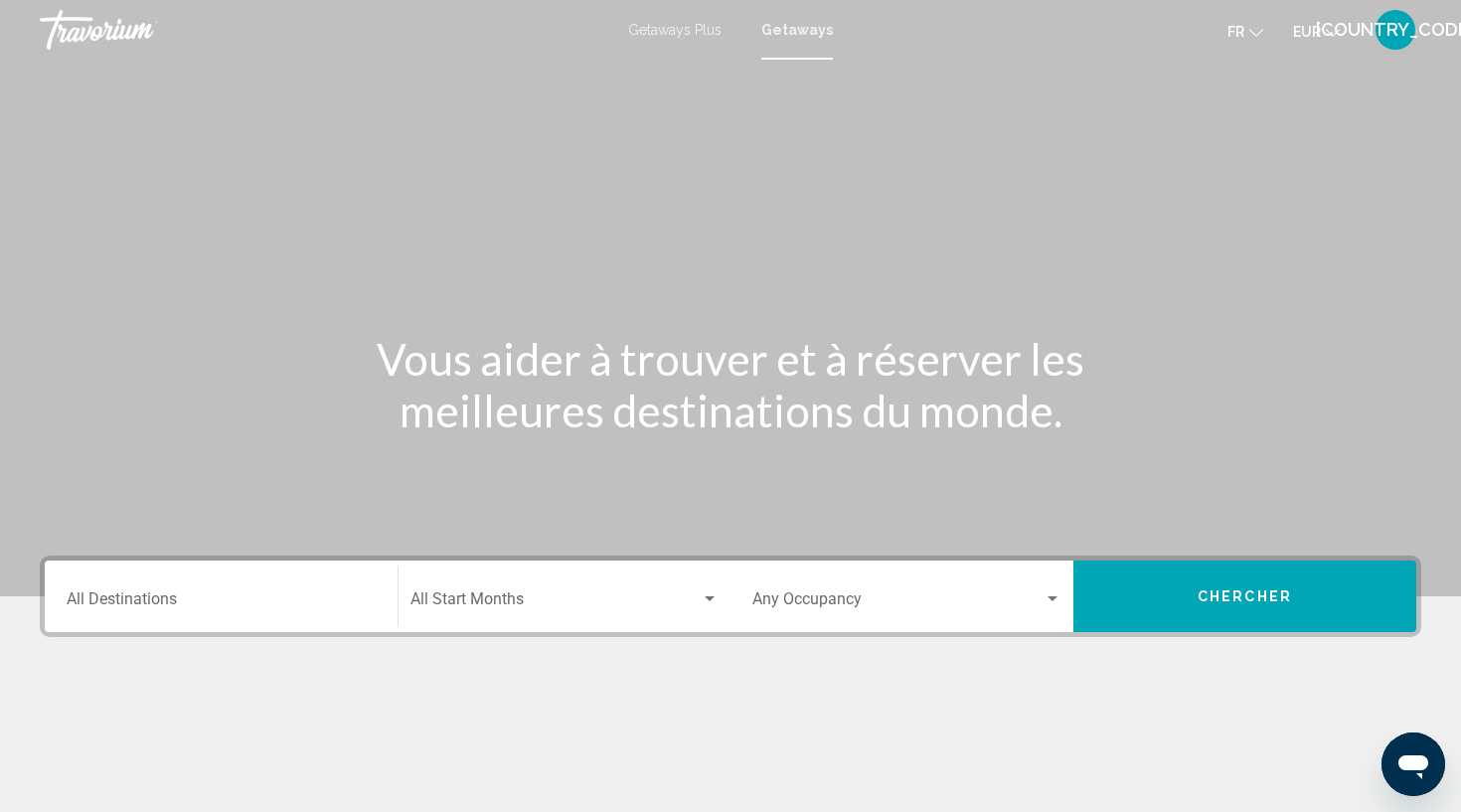 click on "Destination All Destinations" at bounding box center [221, 596] 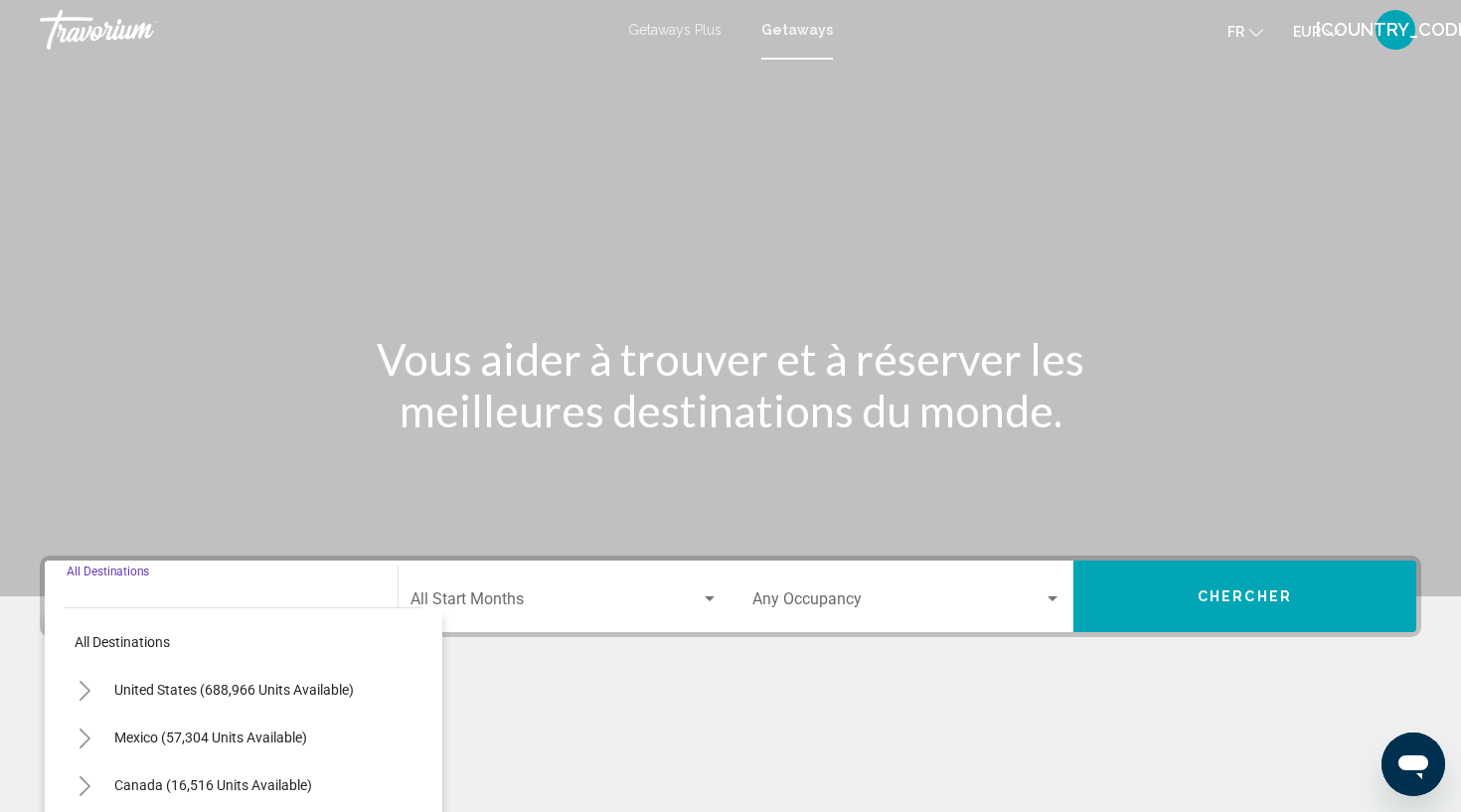 scroll, scrollTop: 267, scrollLeft: 0, axis: vertical 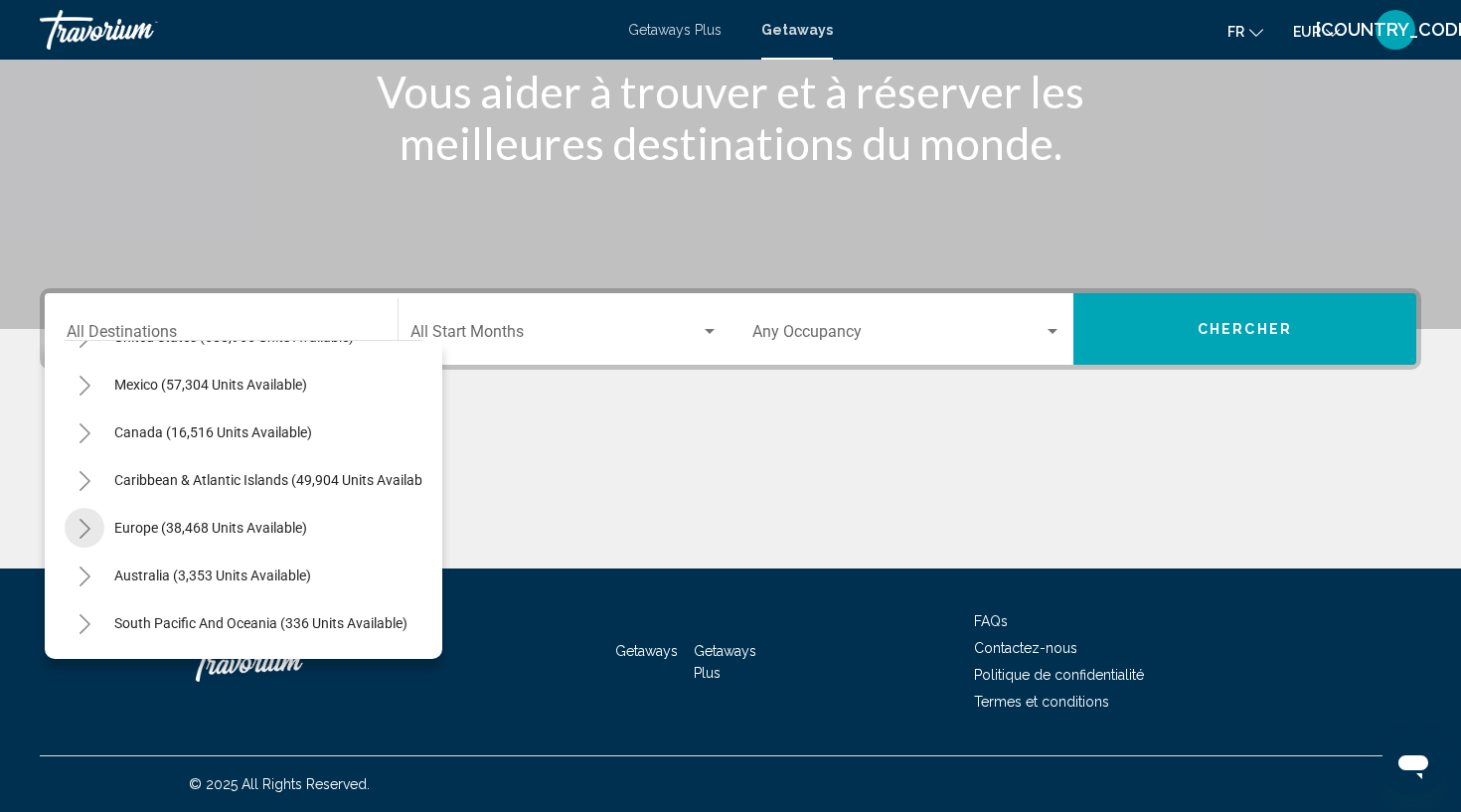 click 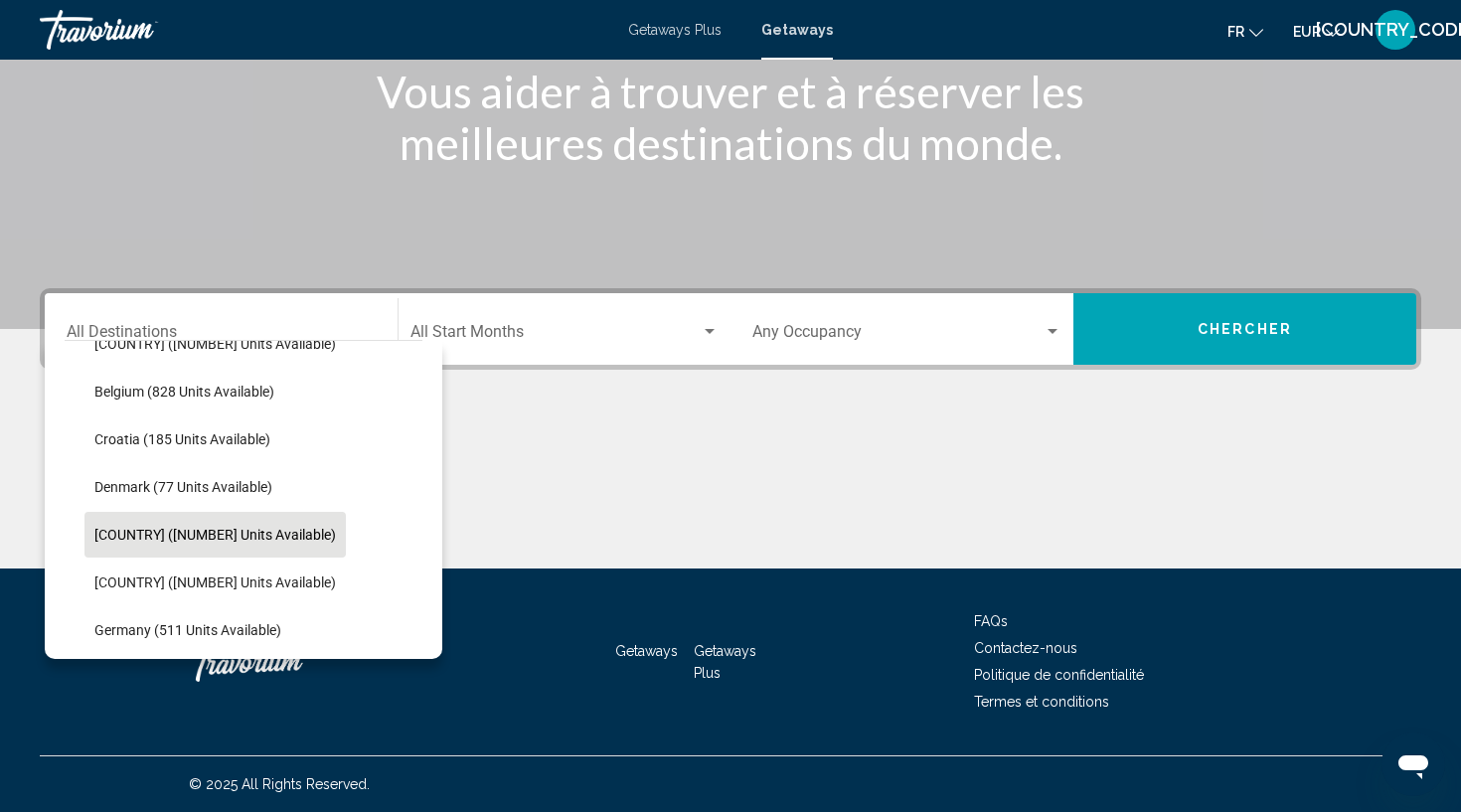 scroll, scrollTop: 372, scrollLeft: 0, axis: vertical 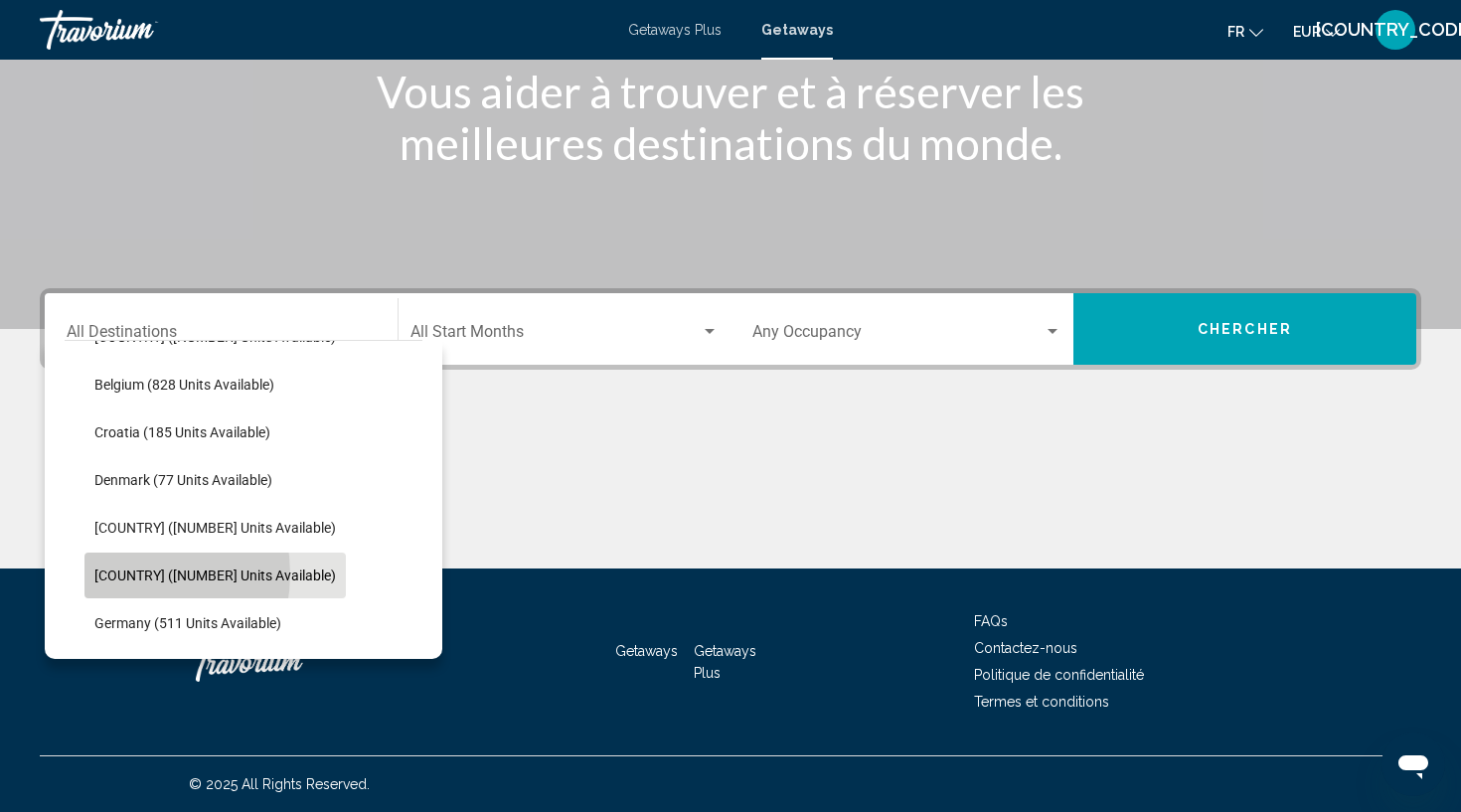 click on "[COUNTRY] ([NUMBER] units available)" 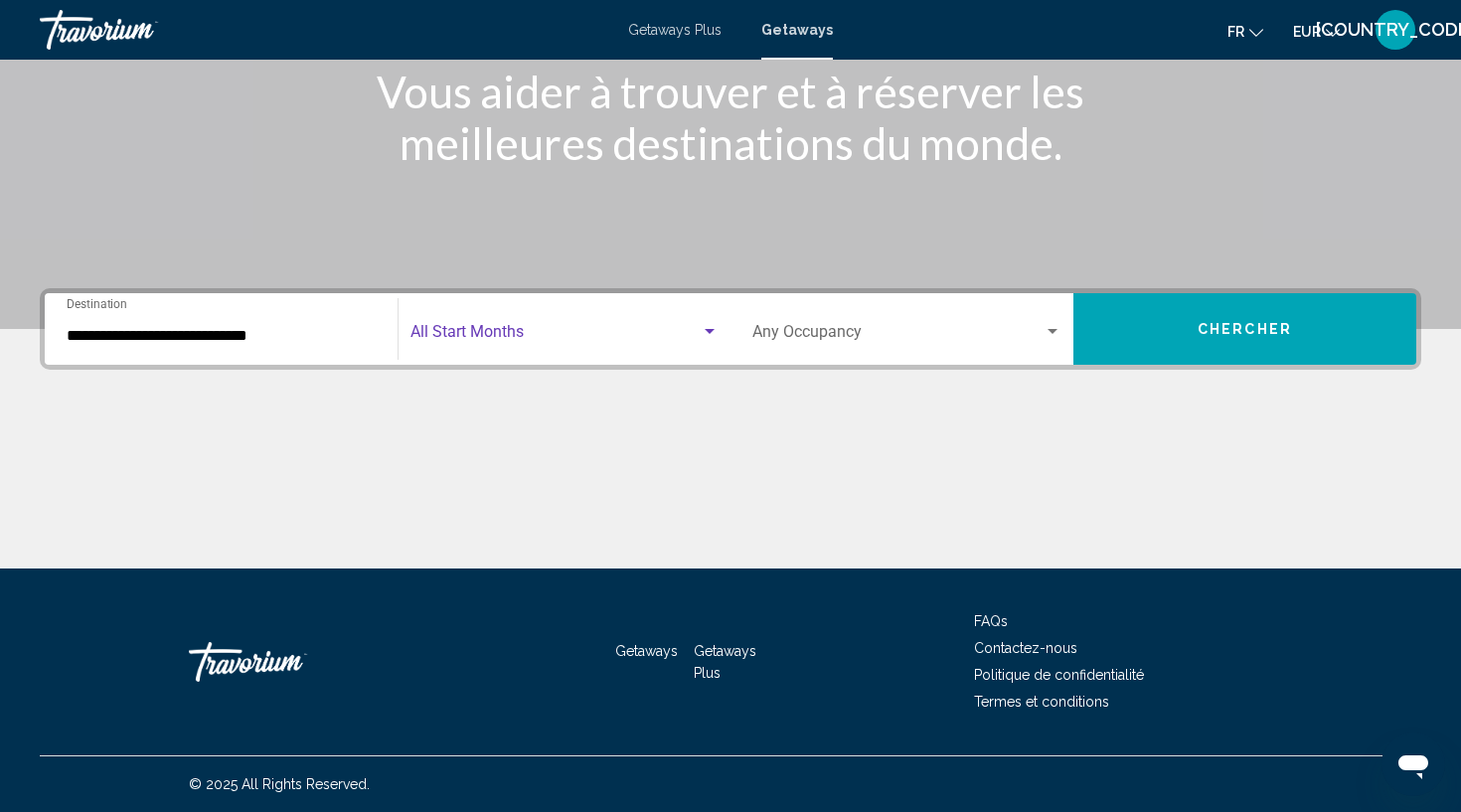 click at bounding box center (556, 336) 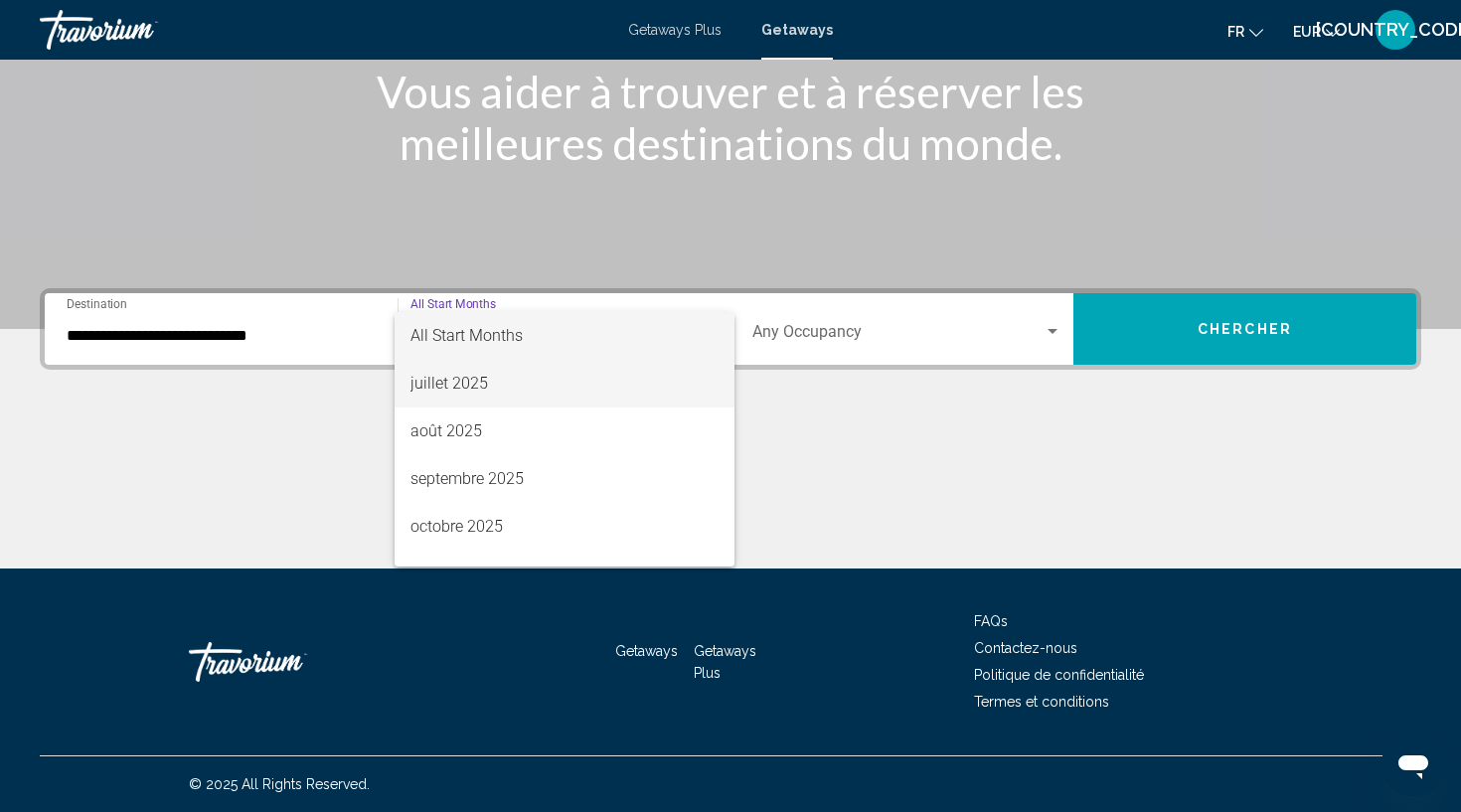 click on "juillet 2025" at bounding box center [565, 384] 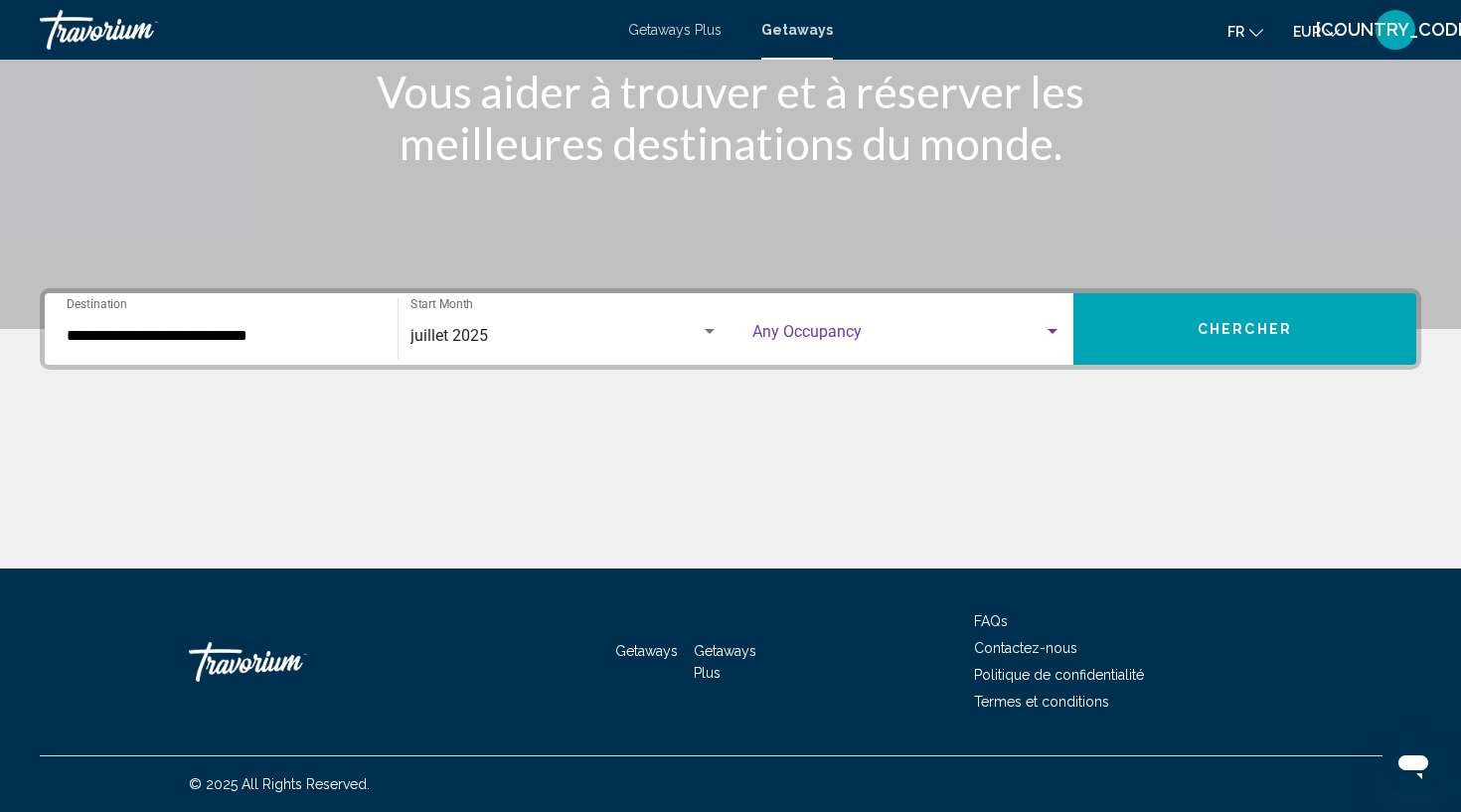 click at bounding box center (897, 336) 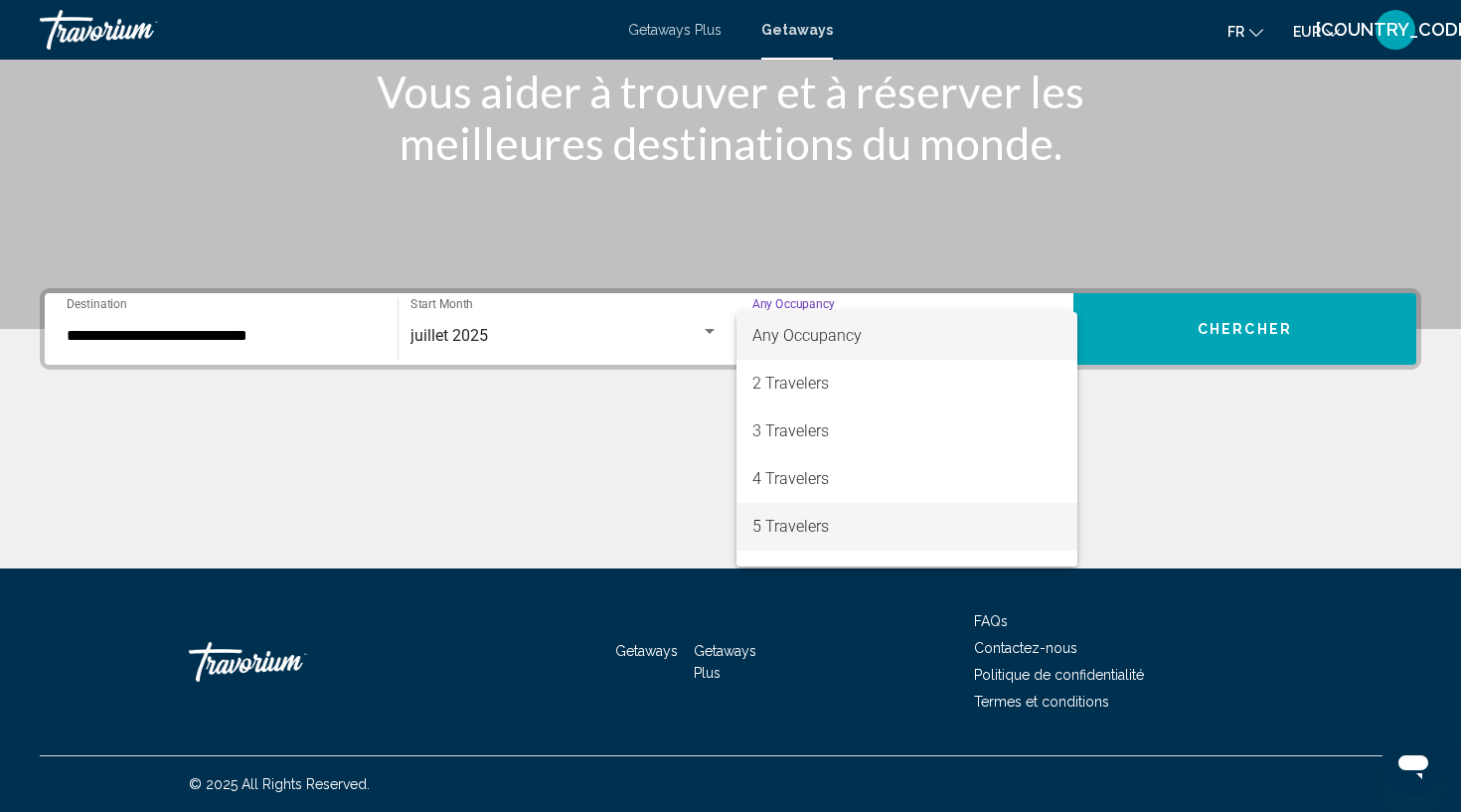 click on "5 Travelers" at bounding box center (906, 527) 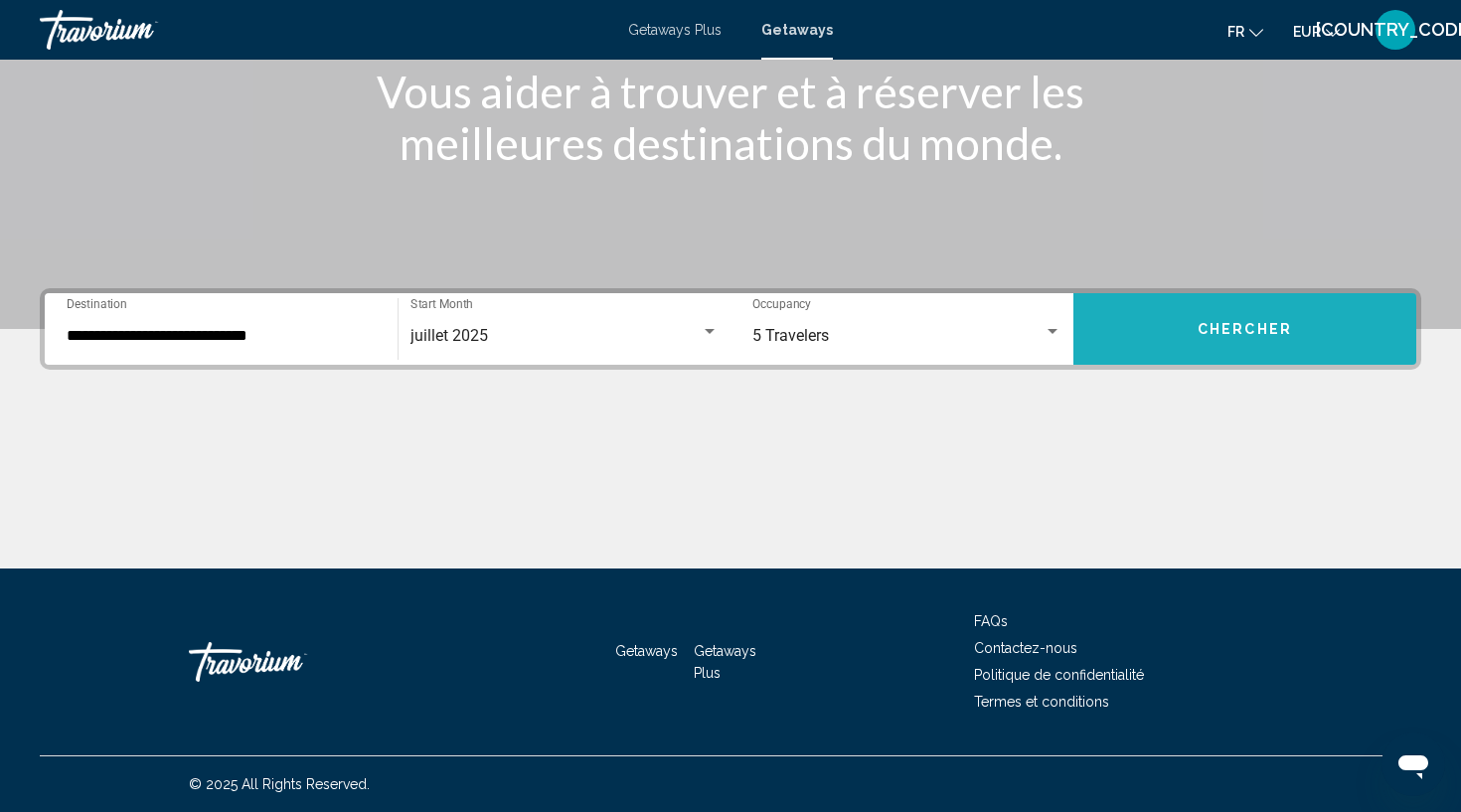 click on "Chercher" at bounding box center [1244, 329] 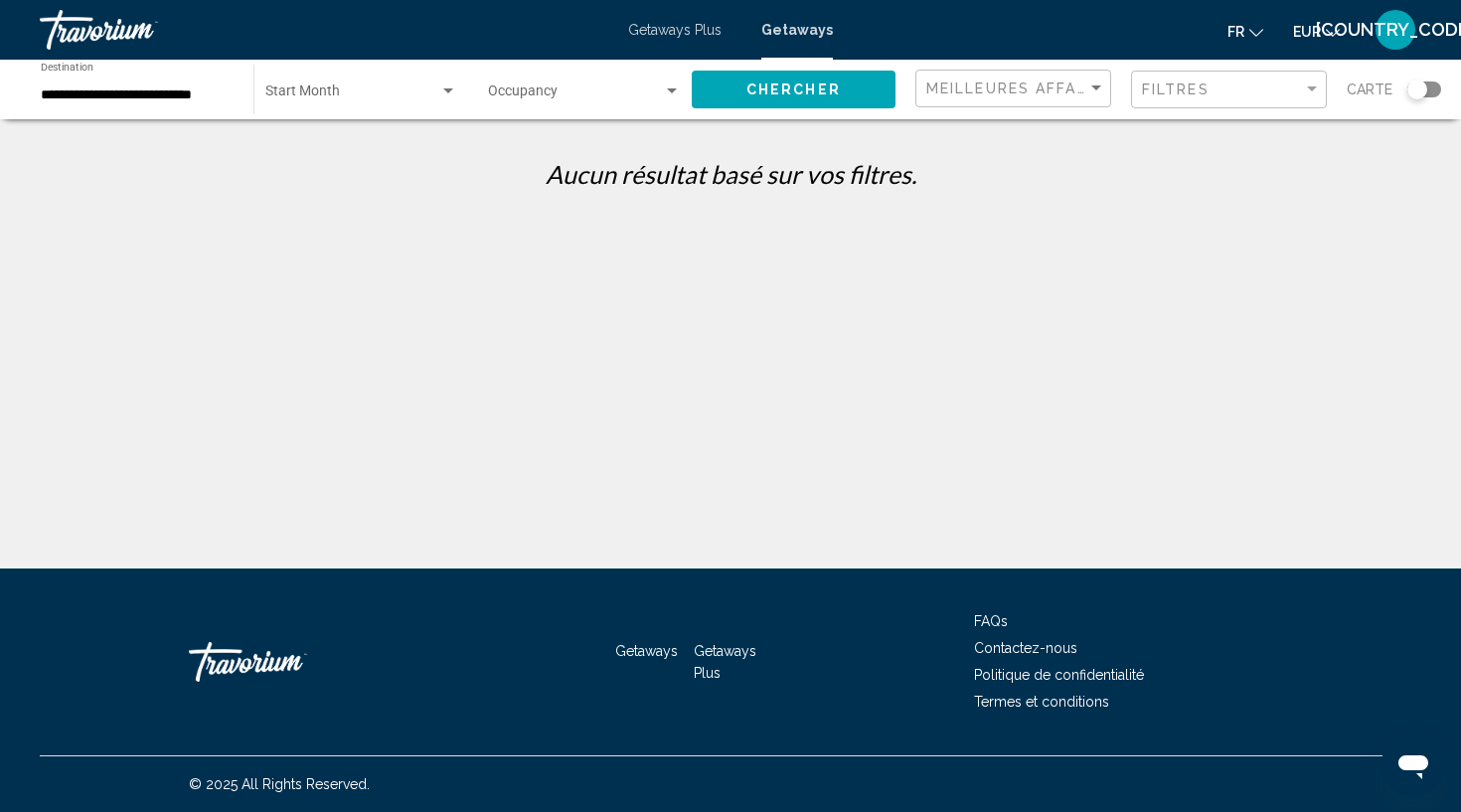 click on "Carte" 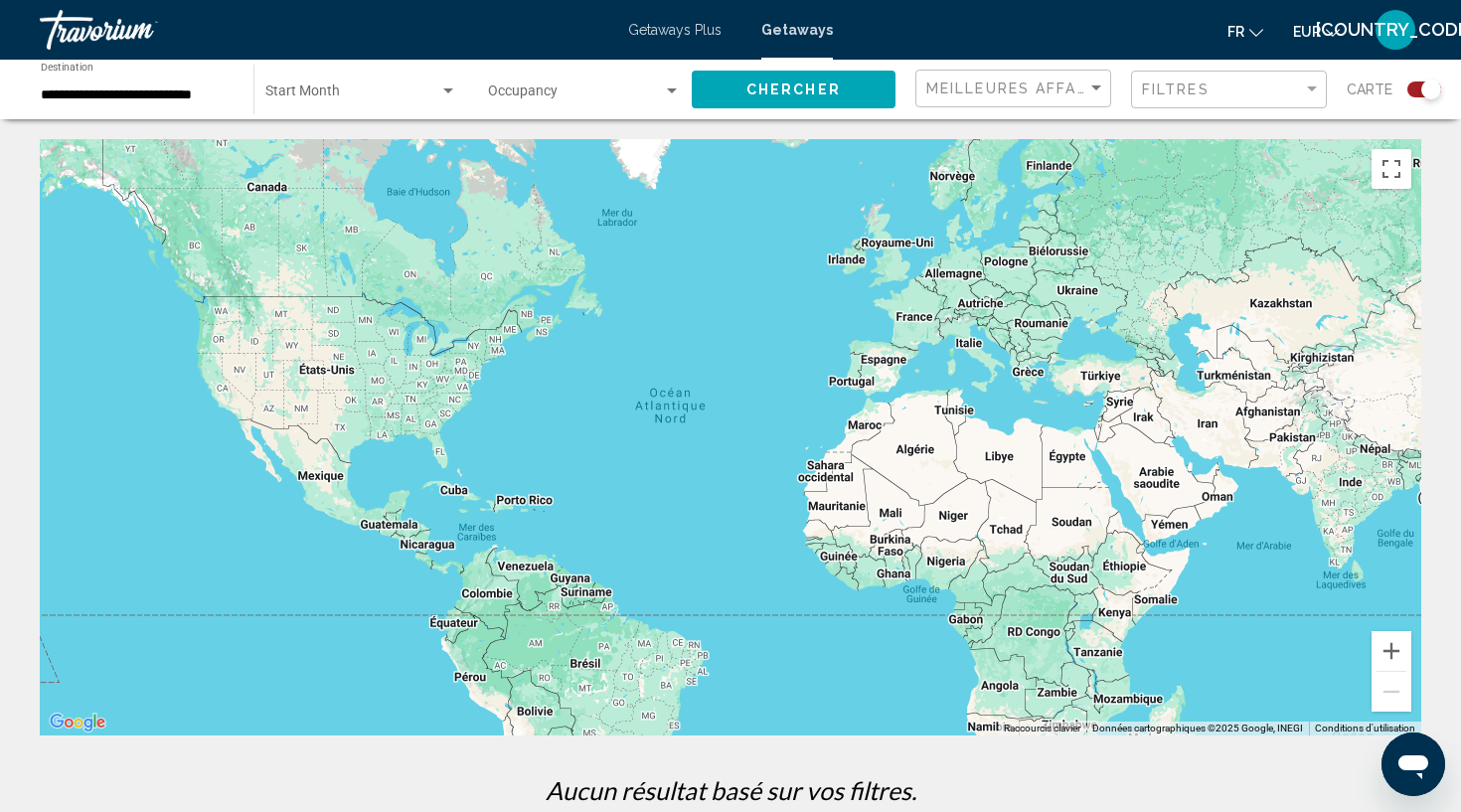 scroll, scrollTop: 0, scrollLeft: 0, axis: both 